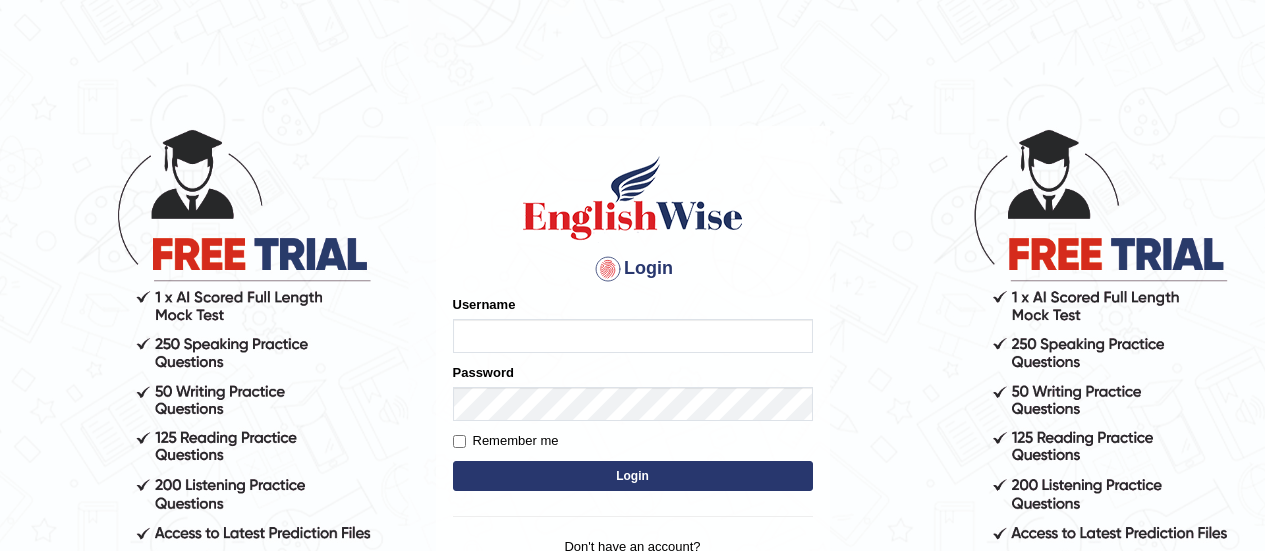 scroll, scrollTop: 0, scrollLeft: 0, axis: both 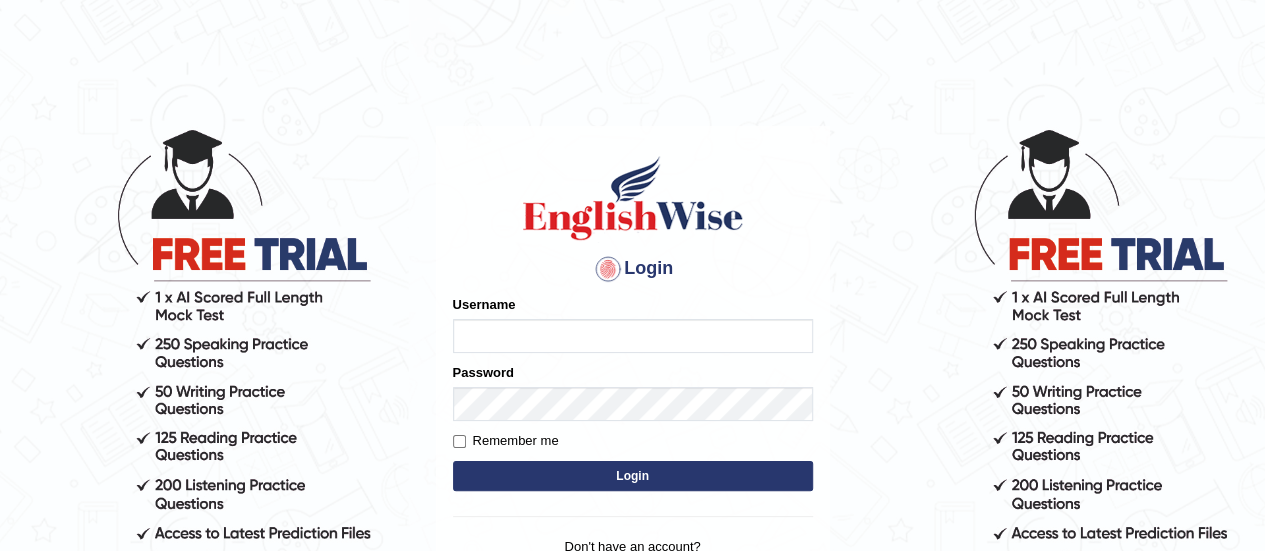 type on "shyamgurung" 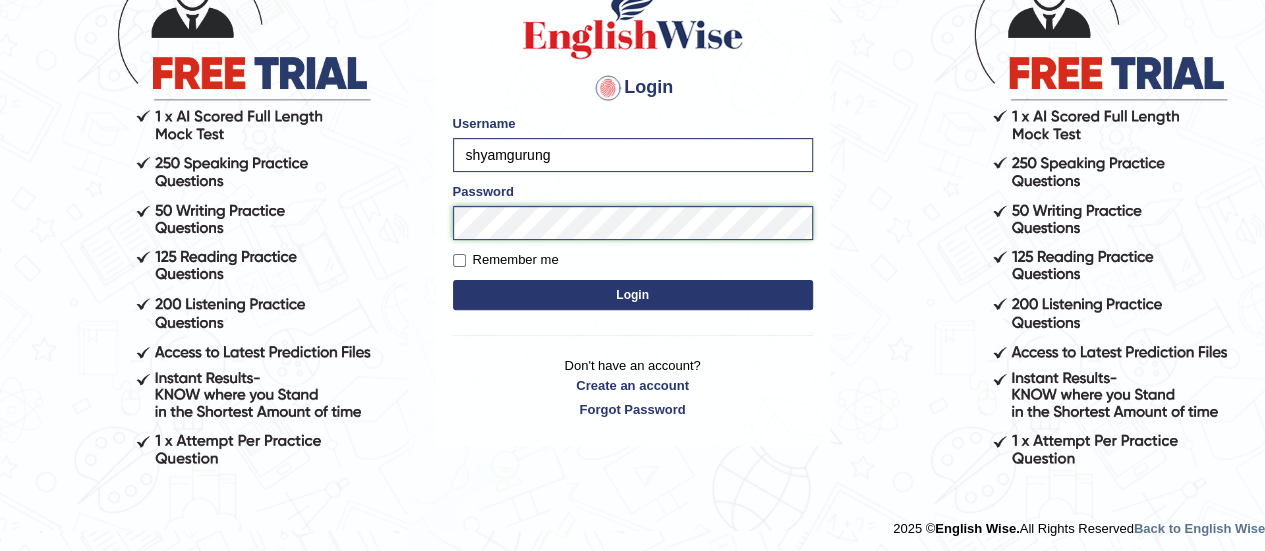 scroll, scrollTop: 186, scrollLeft: 0, axis: vertical 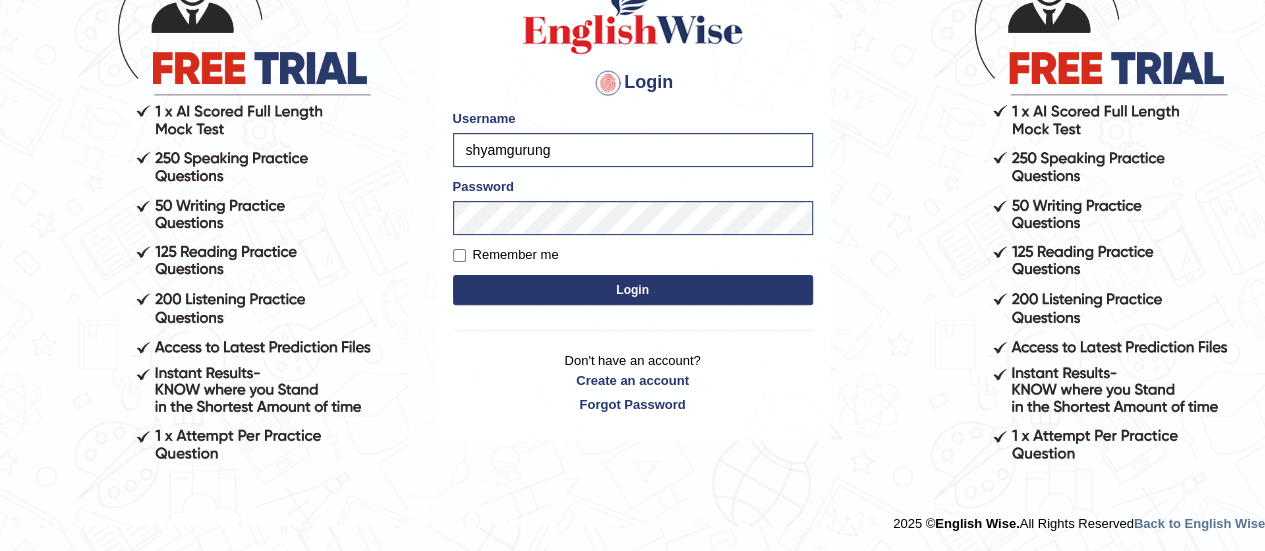 click on "Login" at bounding box center (633, 290) 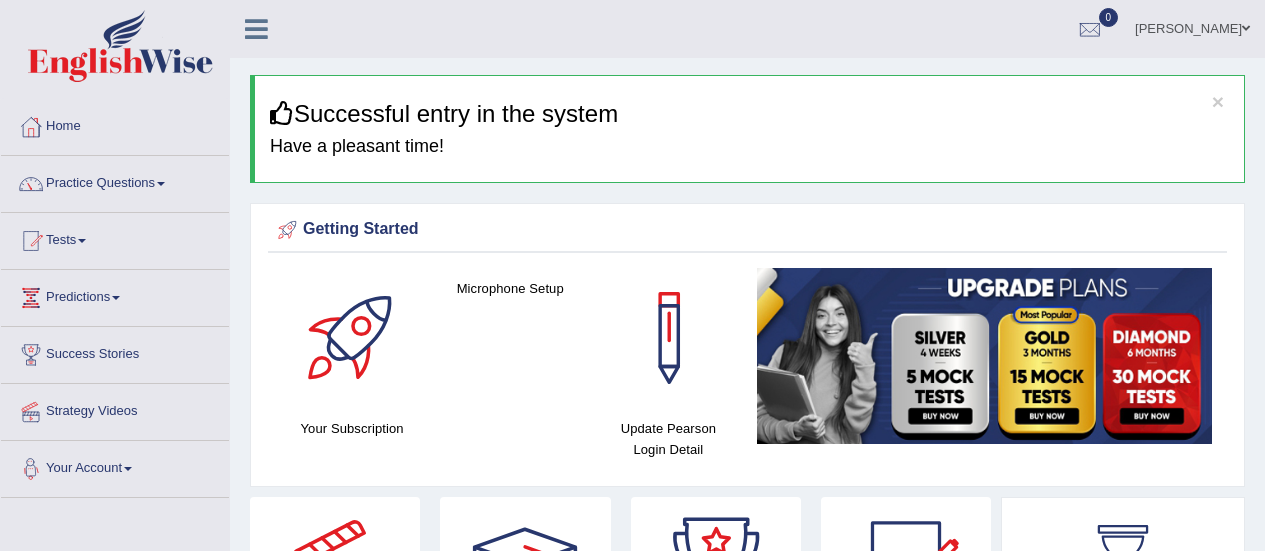 click on "Your Account" at bounding box center [115, 466] 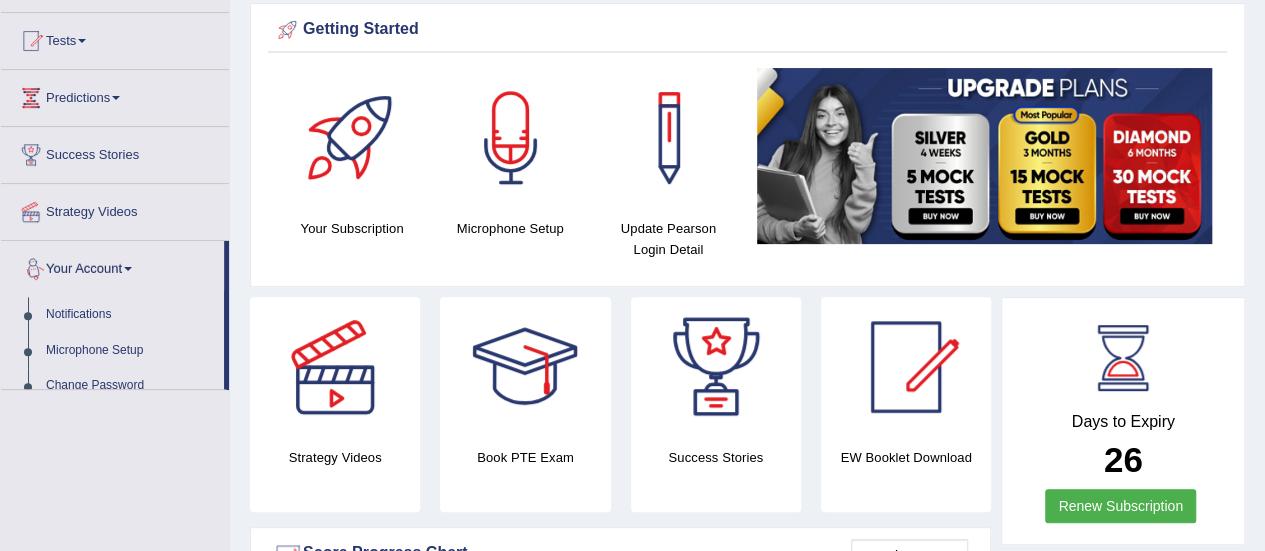 scroll, scrollTop: 200, scrollLeft: 0, axis: vertical 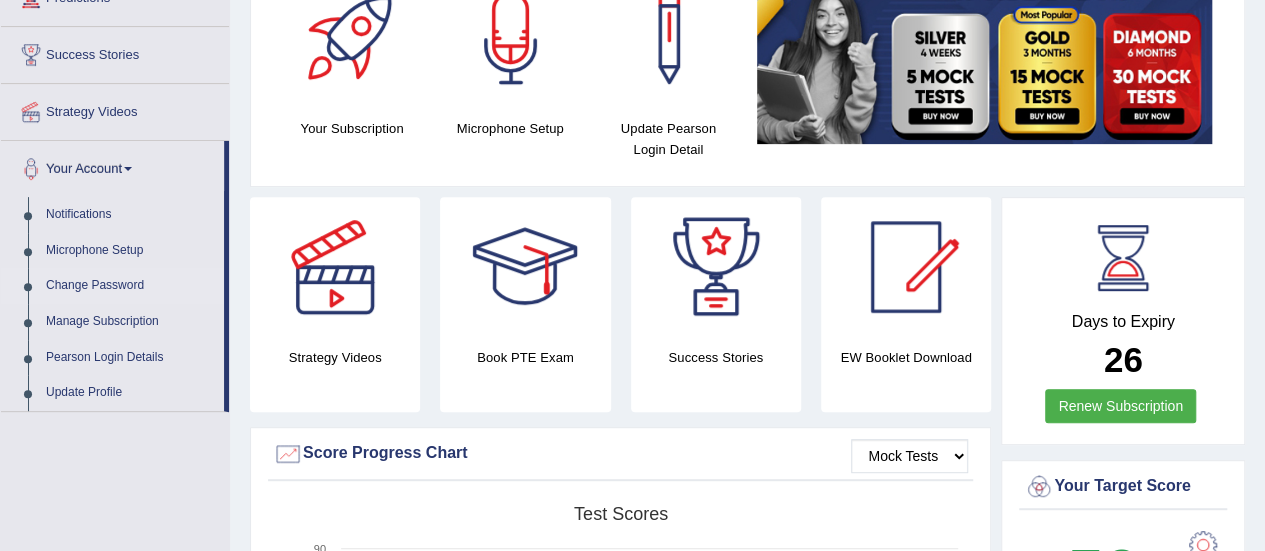 click on "Change Password" at bounding box center (130, 286) 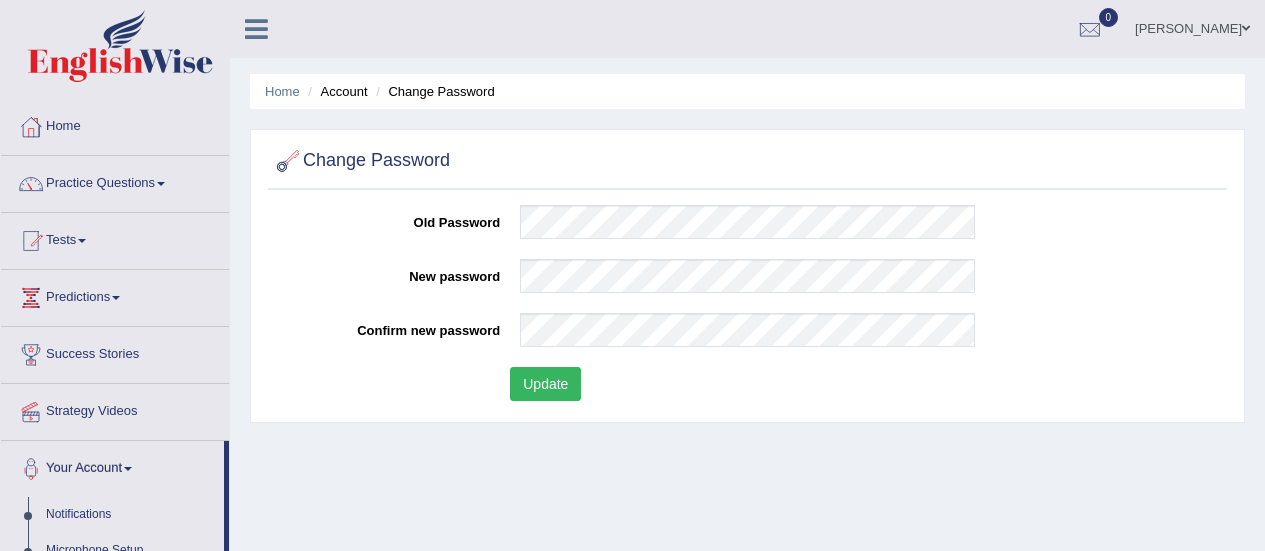 scroll, scrollTop: 0, scrollLeft: 0, axis: both 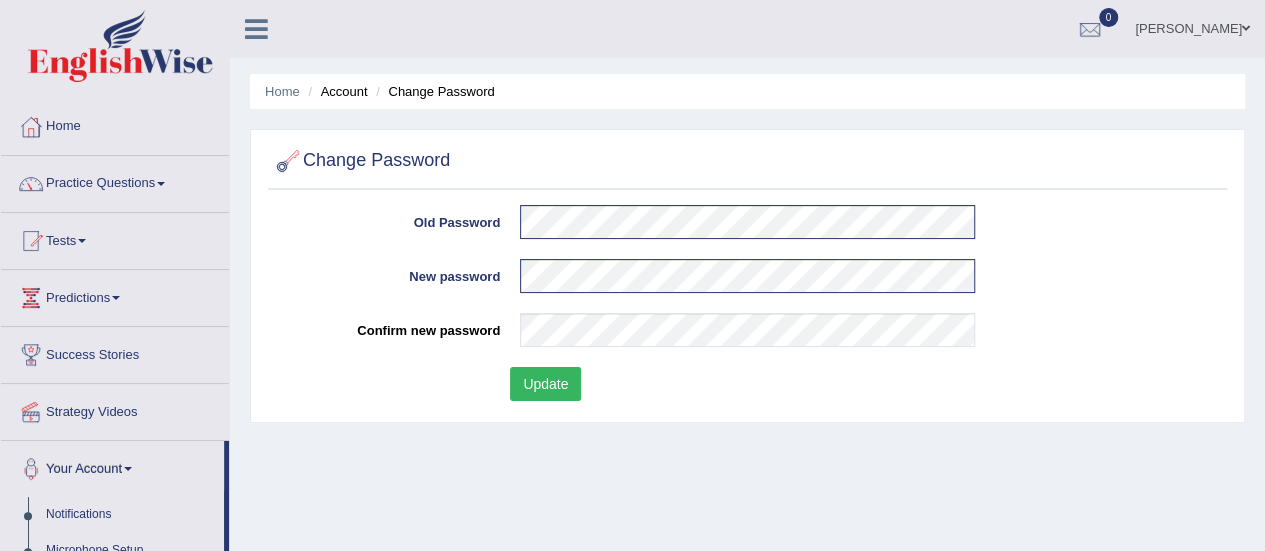 click on "Update" at bounding box center [545, 384] 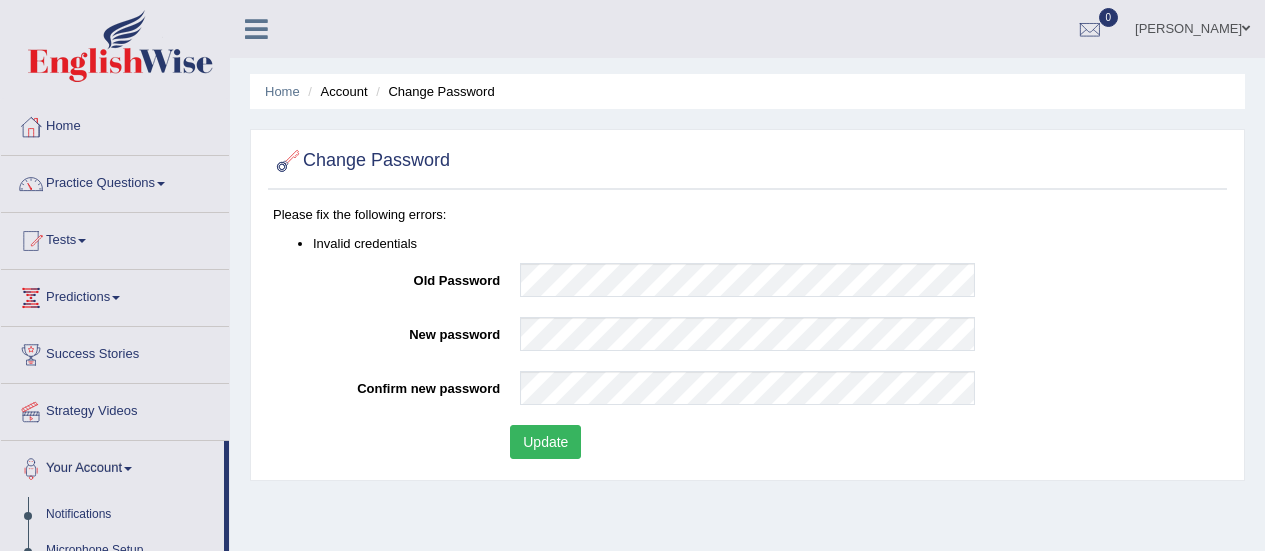 scroll, scrollTop: 0, scrollLeft: 0, axis: both 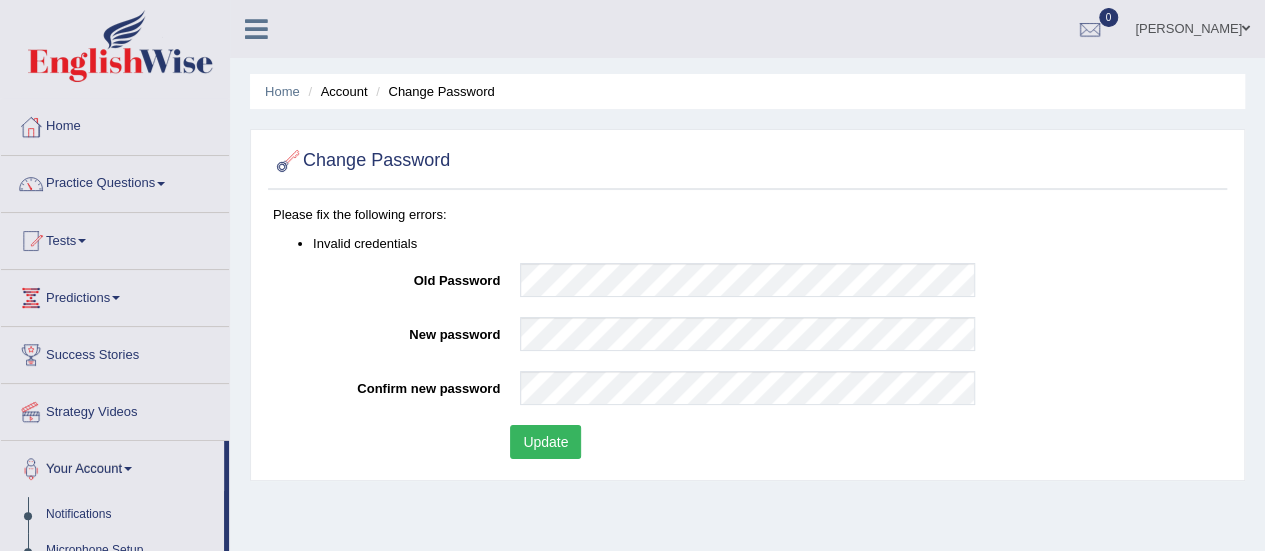 click on "Update" at bounding box center (545, 442) 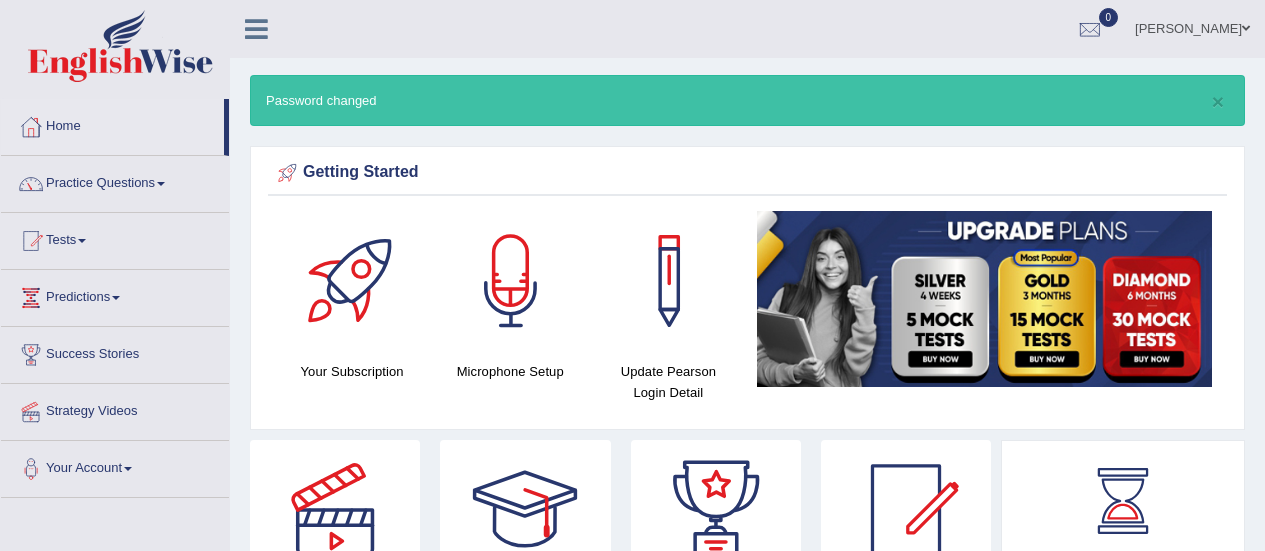 scroll, scrollTop: 0, scrollLeft: 0, axis: both 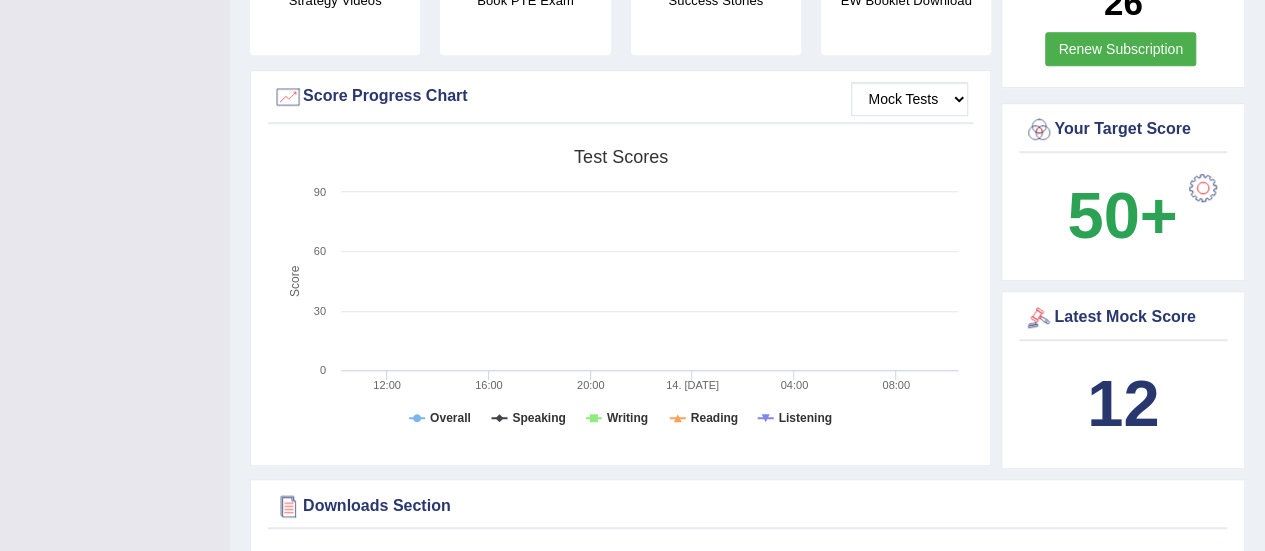 click at bounding box center [1203, 188] 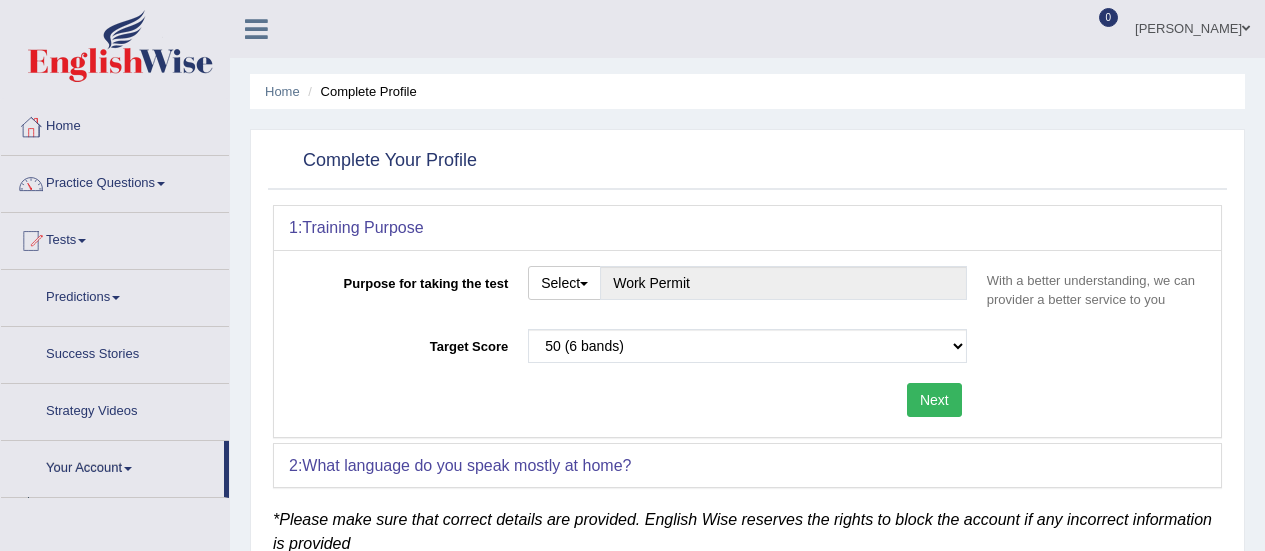 scroll, scrollTop: 0, scrollLeft: 0, axis: both 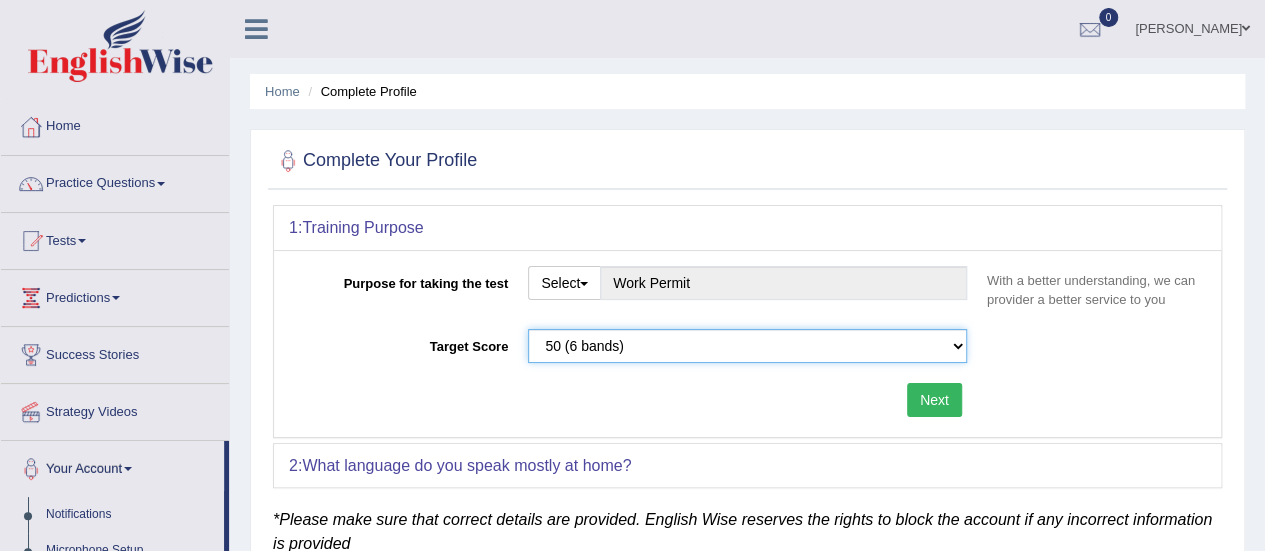 click on "Please select the correct value
50 (6 bands)
58 (6.5 bands)
65 (7 bands)
79 (8 bands)" at bounding box center (747, 346) 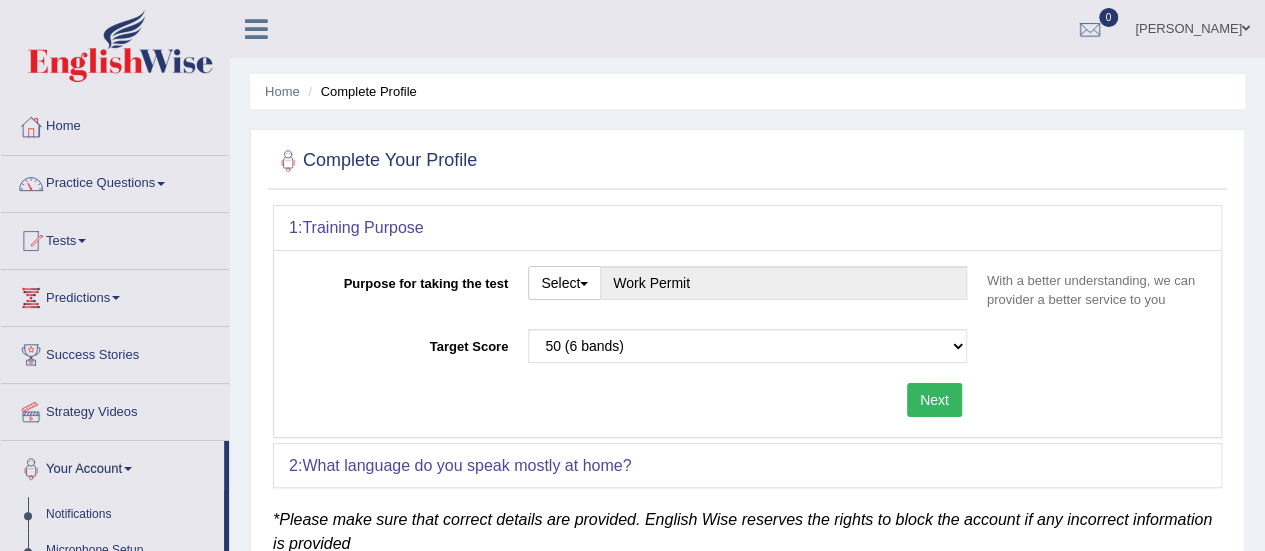 click on "Purpose for taking the test
Select
Student Visa
Permanent Residency
Nursing
Other
Work Permit
With a better understanding, we can provider a better service to you
Target Score
Please select the correct value
50 (6 bands)
58 (6.5 bands)
65 (7 bands)
79 (8 bands)
Next" at bounding box center [747, 343] 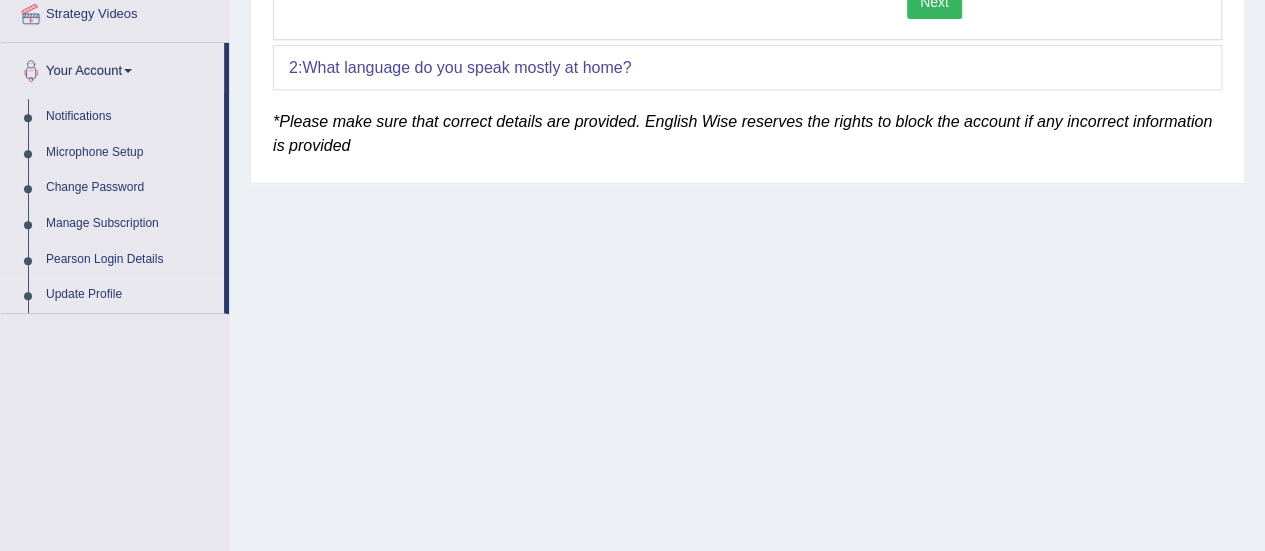 scroll, scrollTop: 0, scrollLeft: 0, axis: both 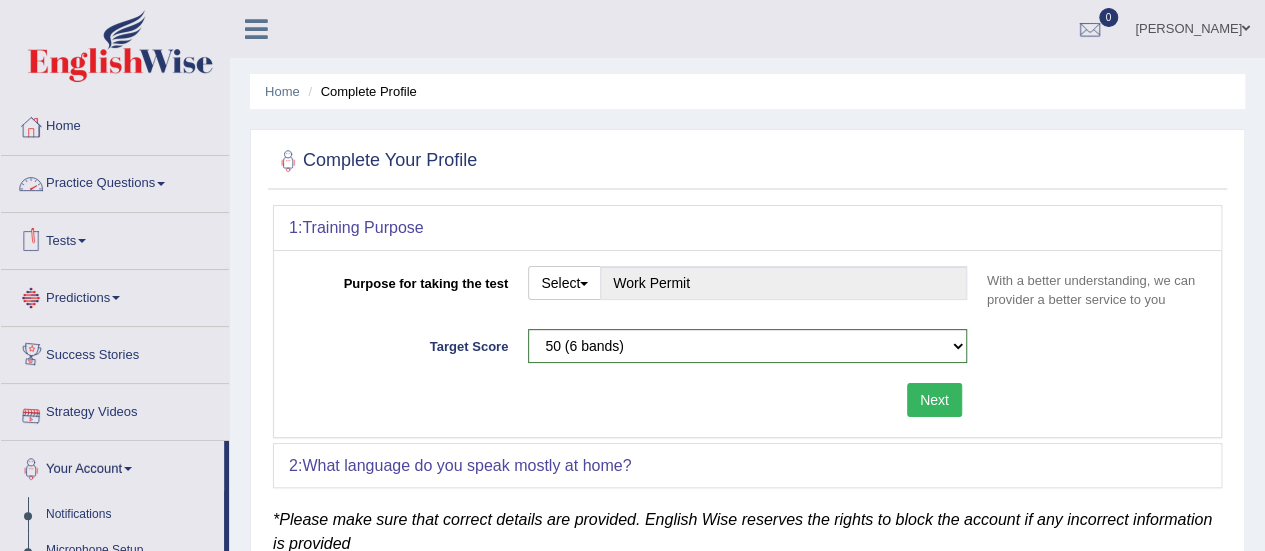 click on "Practice Questions" at bounding box center (115, 181) 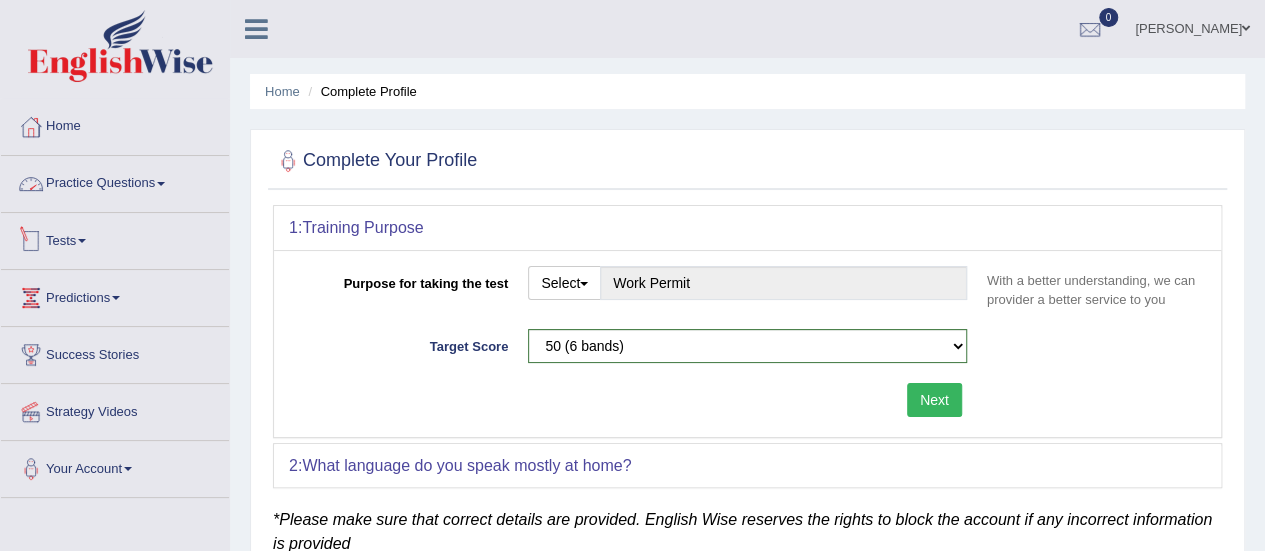 click on "Practice Questions" at bounding box center (115, 181) 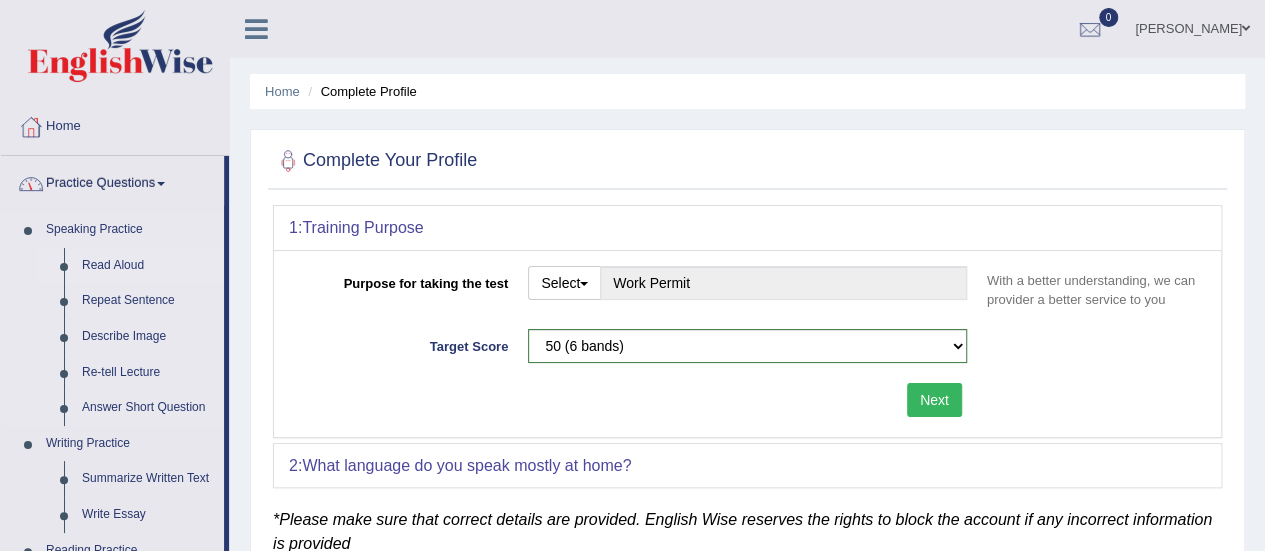 click on "Read Aloud" at bounding box center (148, 266) 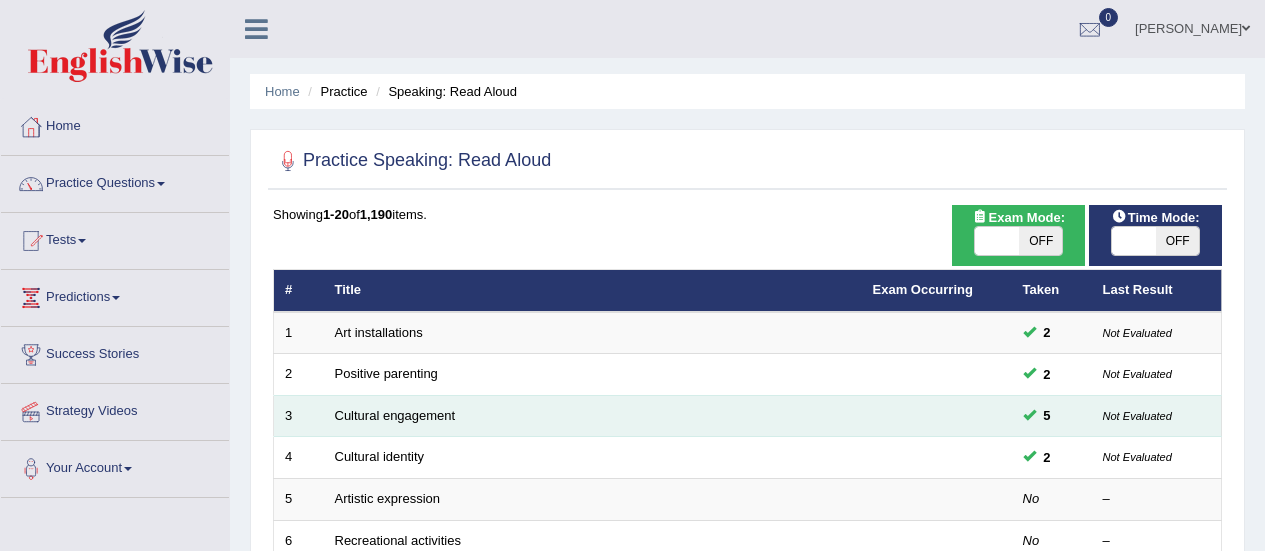 scroll, scrollTop: 0, scrollLeft: 0, axis: both 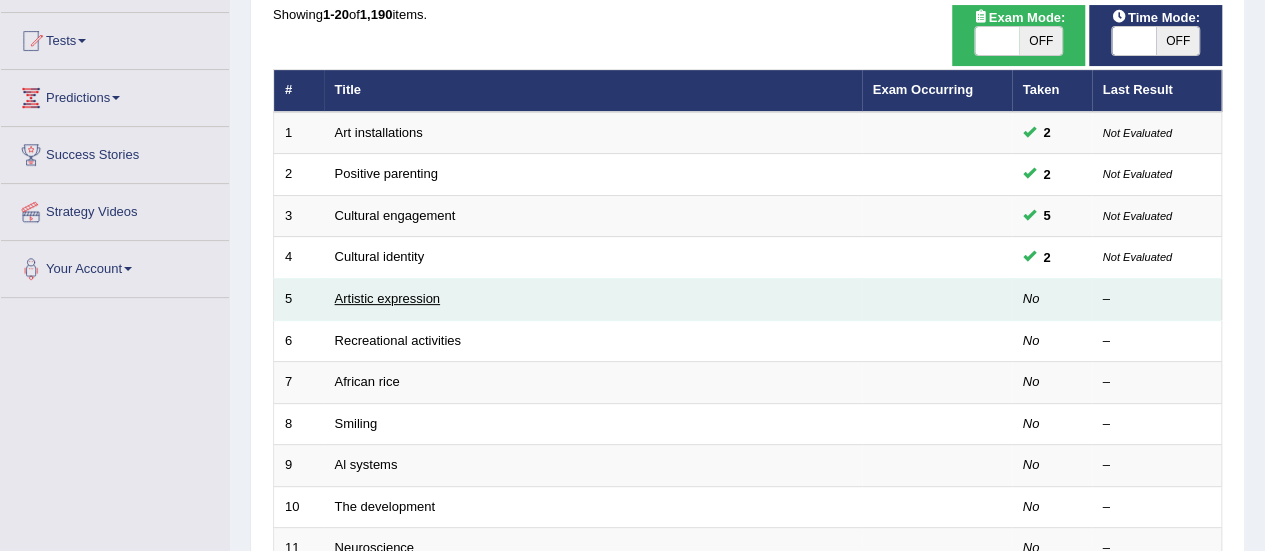 click on "Artistic expression" at bounding box center [387, 298] 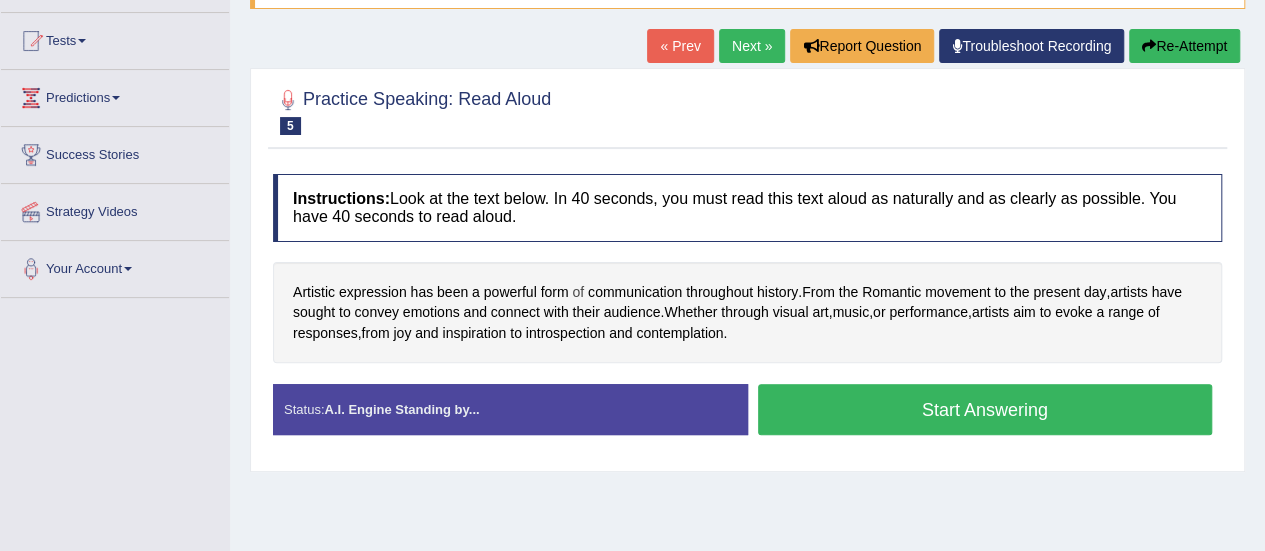 scroll, scrollTop: 200, scrollLeft: 0, axis: vertical 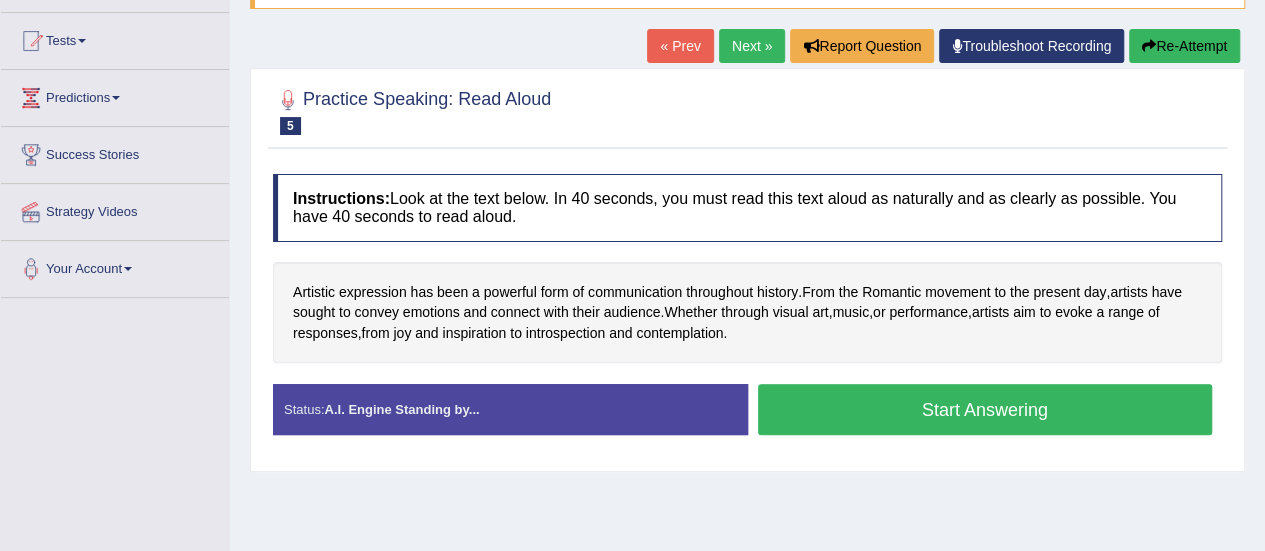 click on "Start Answering" at bounding box center (985, 409) 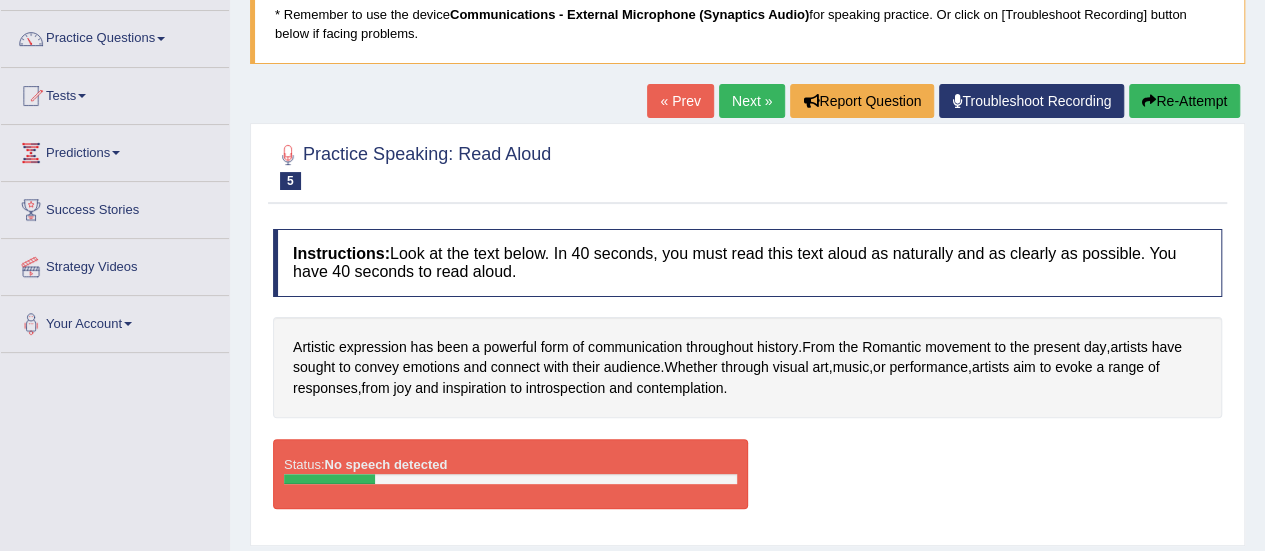 scroll, scrollTop: 98, scrollLeft: 0, axis: vertical 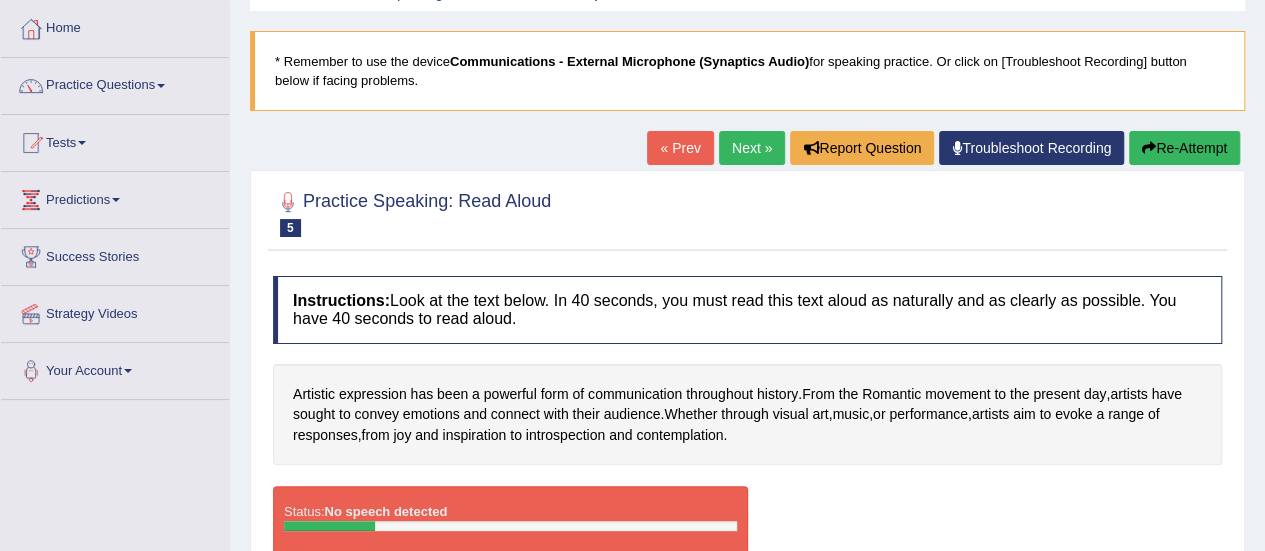 click on "Re-Attempt" at bounding box center [1184, 148] 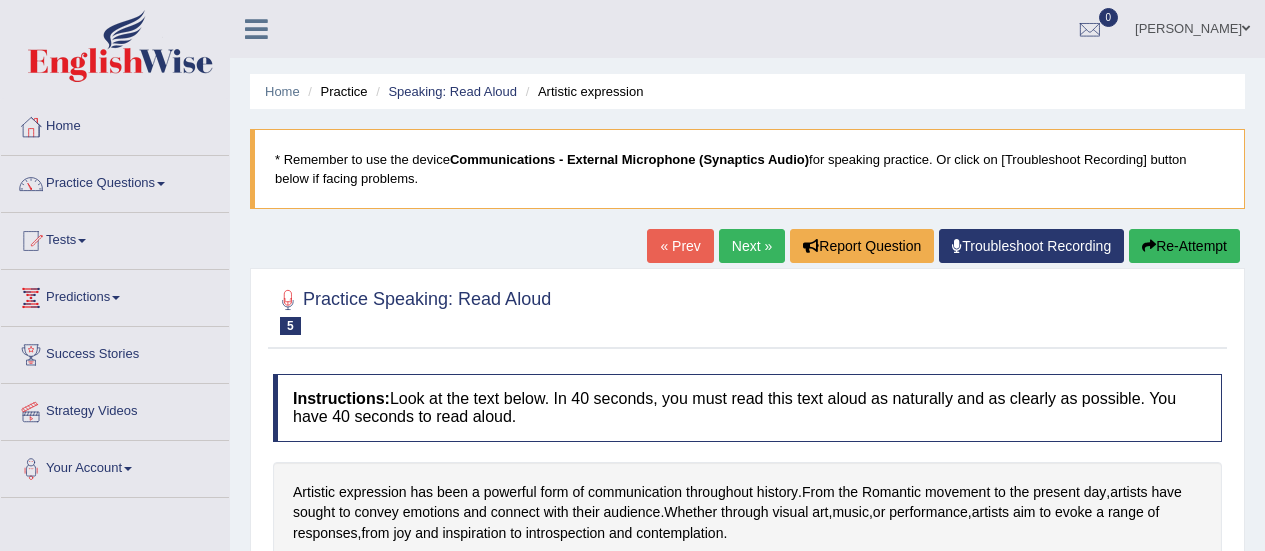 scroll, scrollTop: 98, scrollLeft: 0, axis: vertical 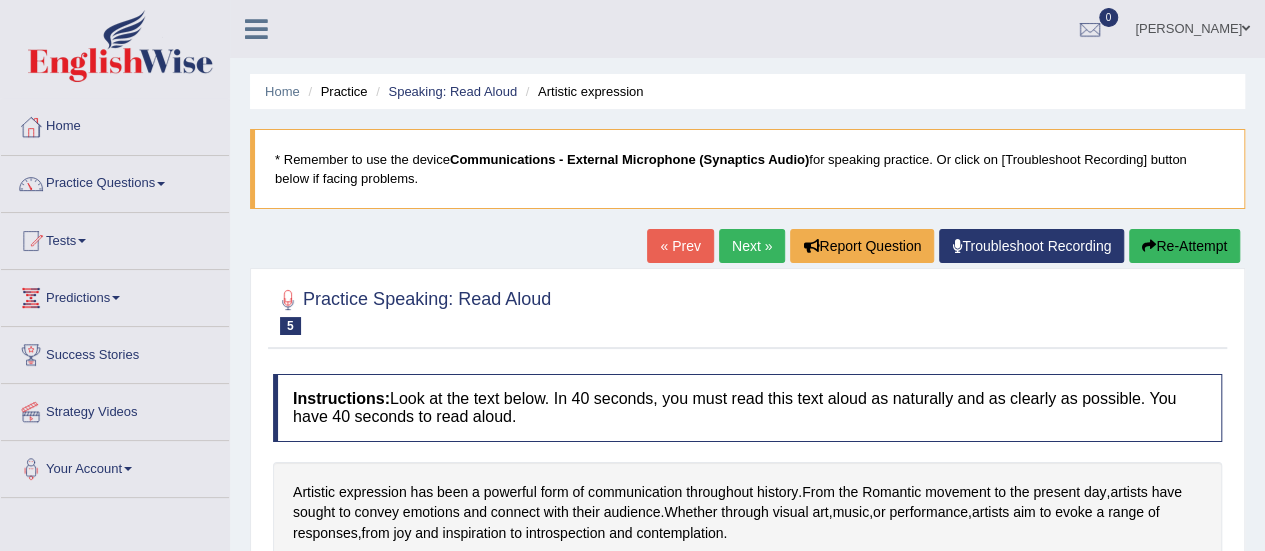 click on "Practice Questions" at bounding box center [115, 181] 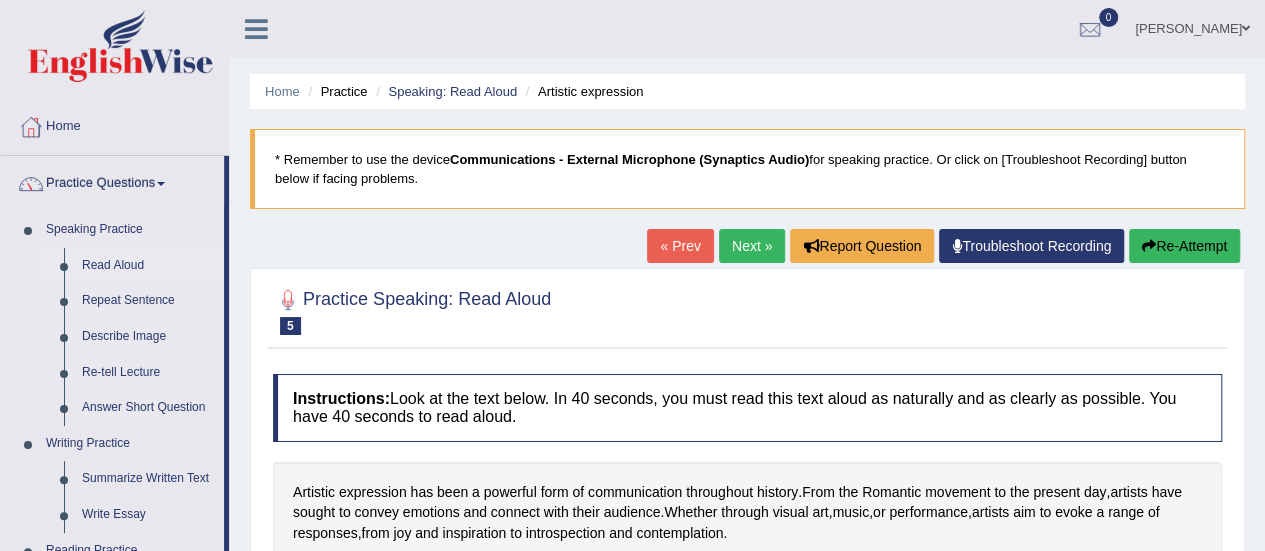 click on "Read Aloud" at bounding box center (148, 266) 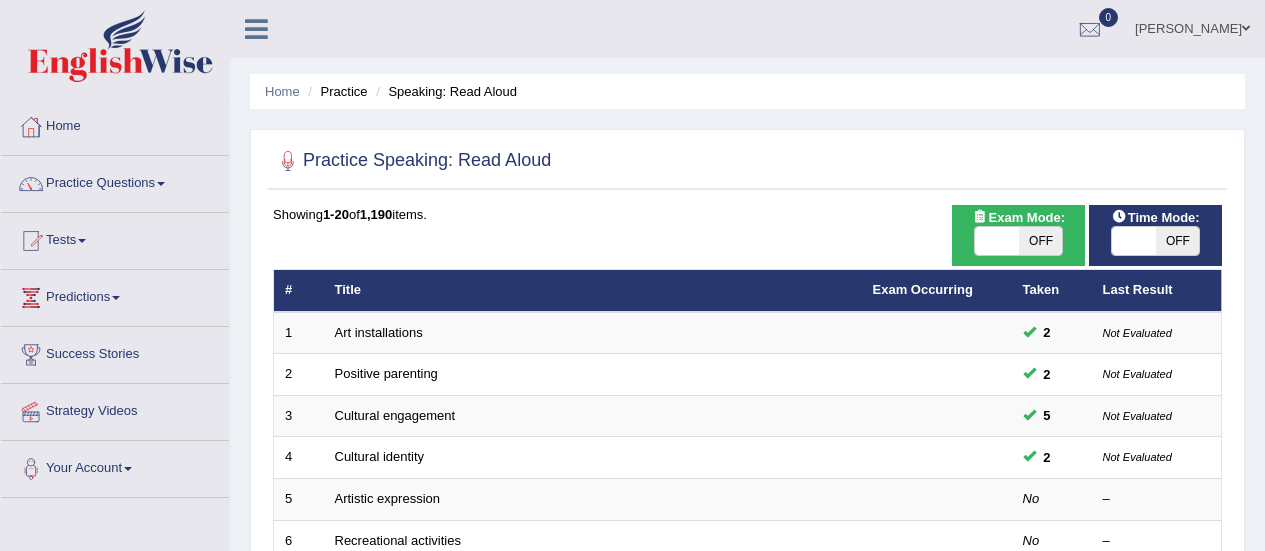 scroll, scrollTop: 0, scrollLeft: 0, axis: both 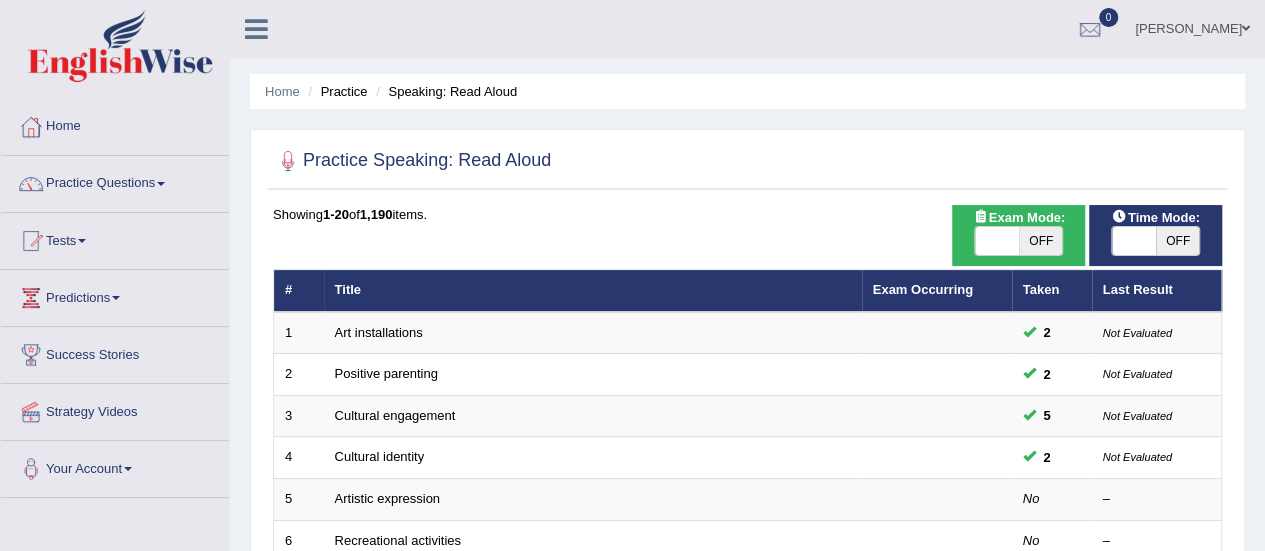 click on "OFF" at bounding box center (1178, 241) 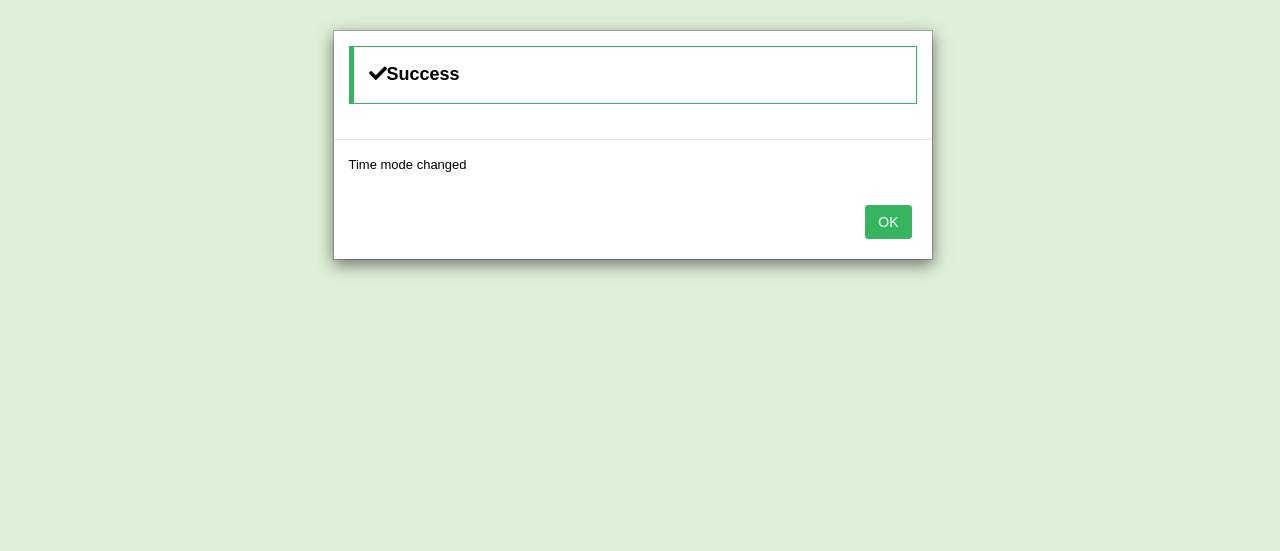 click on "OK" at bounding box center [888, 222] 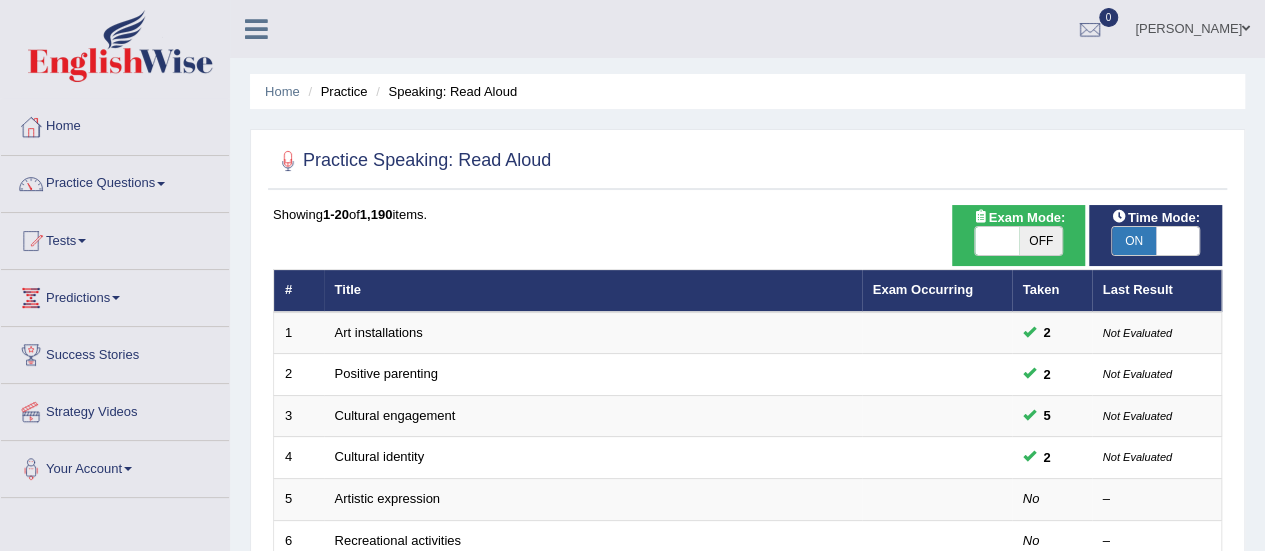 click on "OFF" at bounding box center [1041, 241] 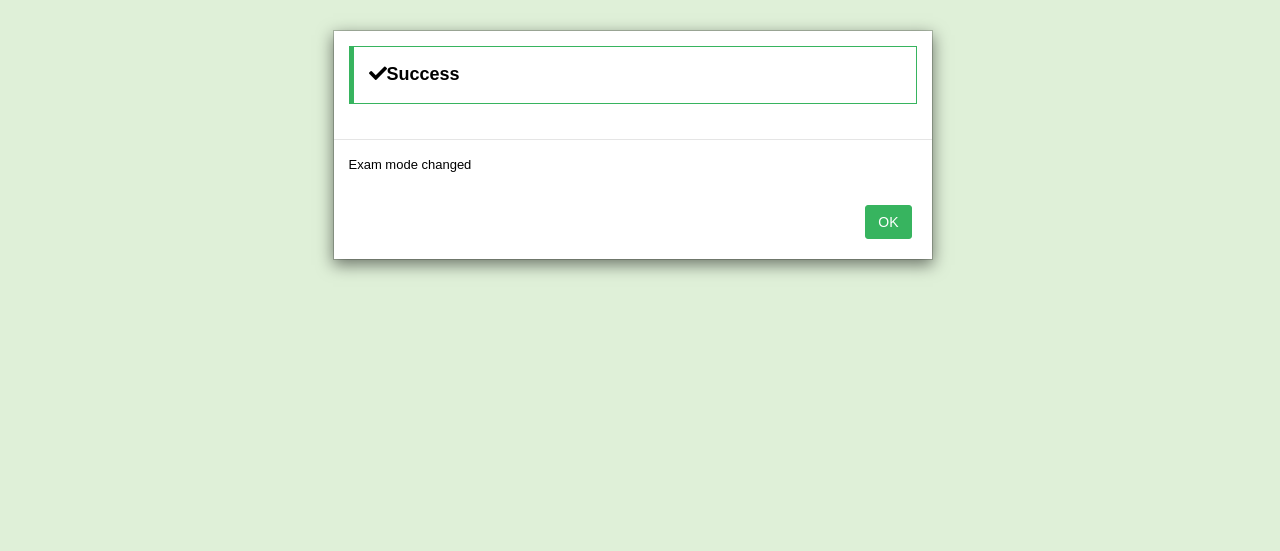 click on "OK" at bounding box center [888, 222] 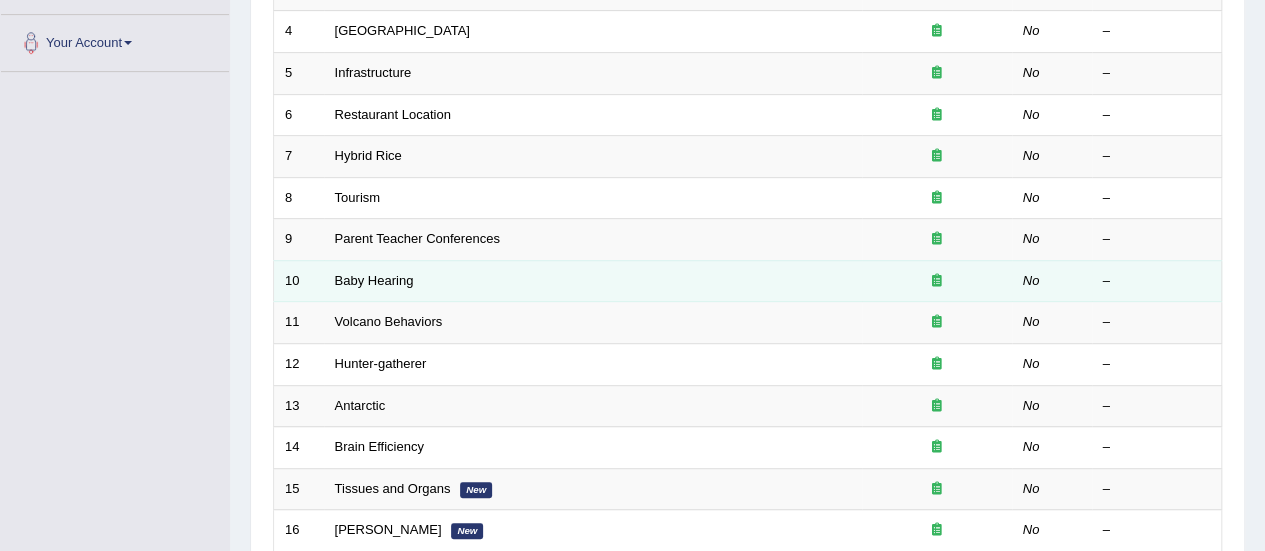scroll, scrollTop: 0, scrollLeft: 0, axis: both 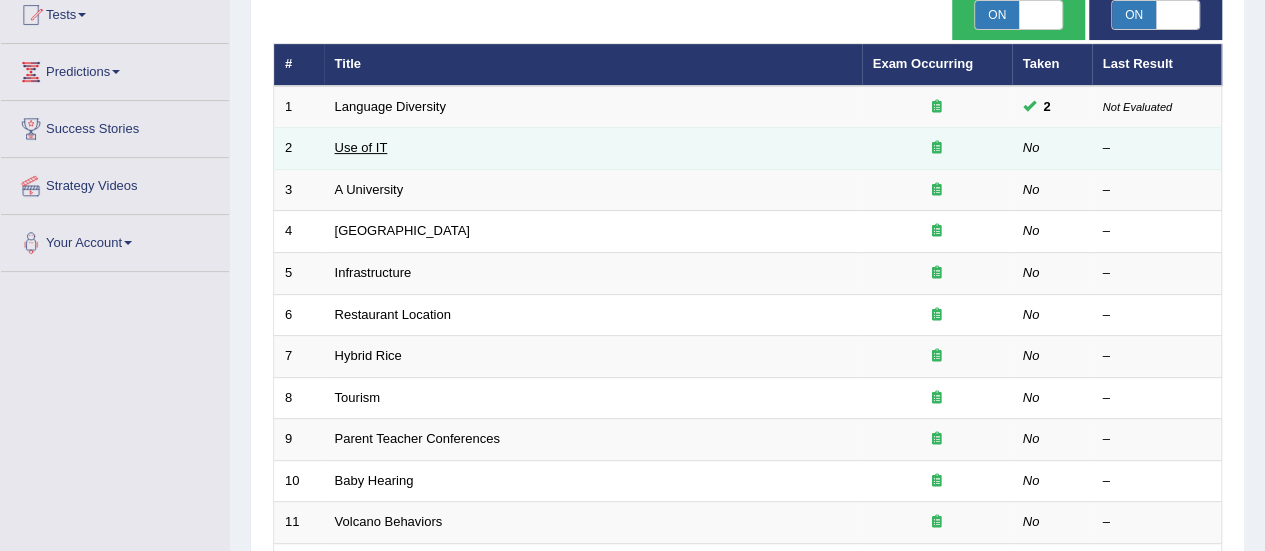 click on "Use of IT" at bounding box center [361, 147] 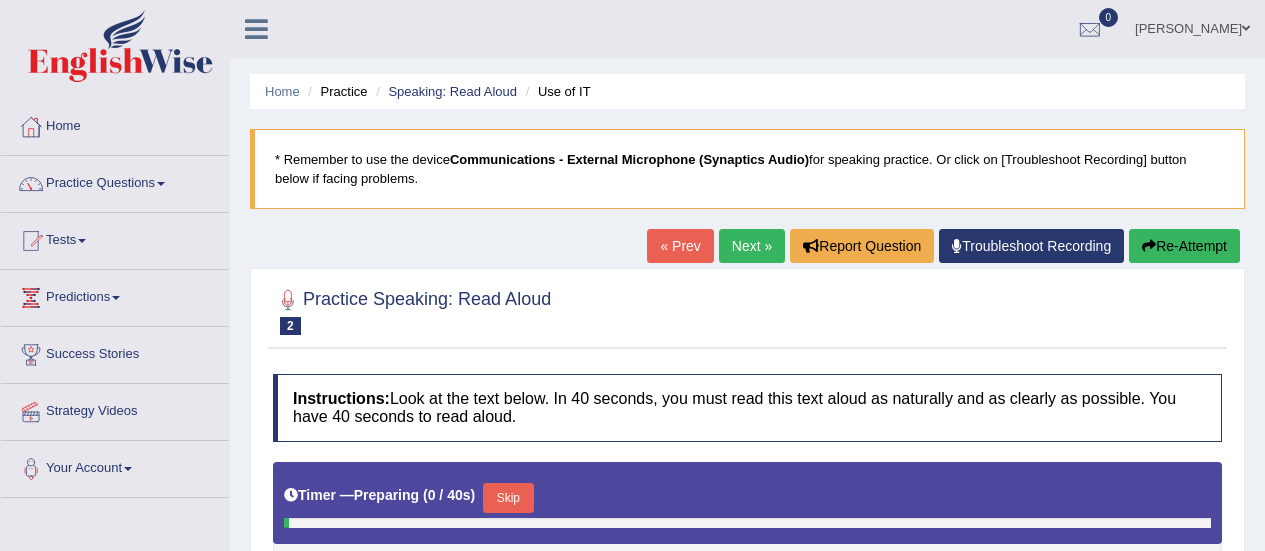 scroll, scrollTop: 0, scrollLeft: 0, axis: both 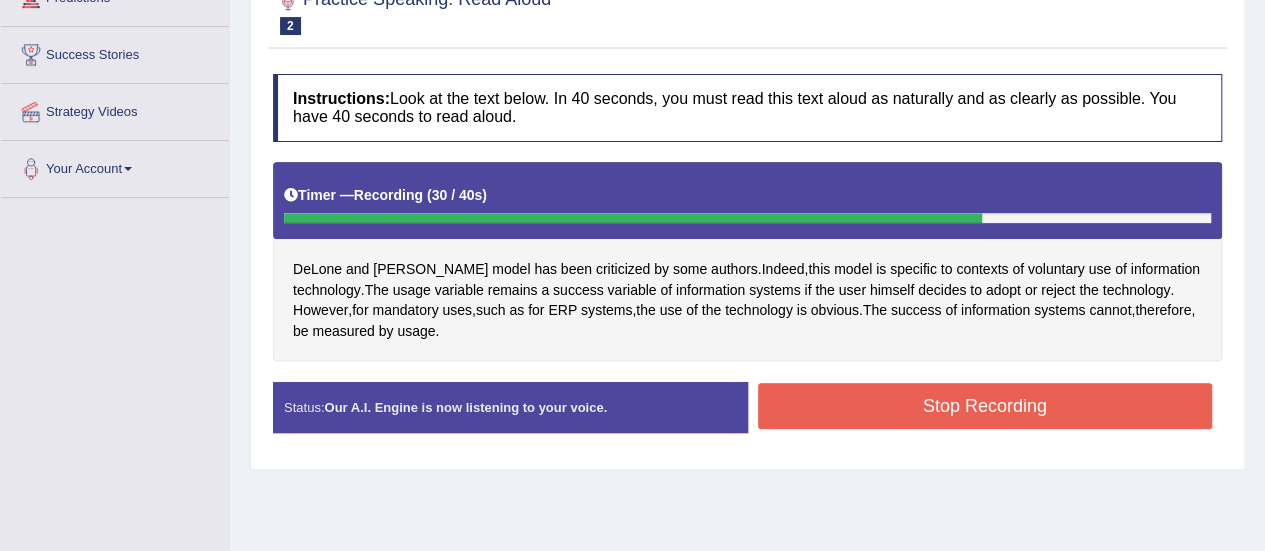 click on "Stop Recording" at bounding box center [985, 406] 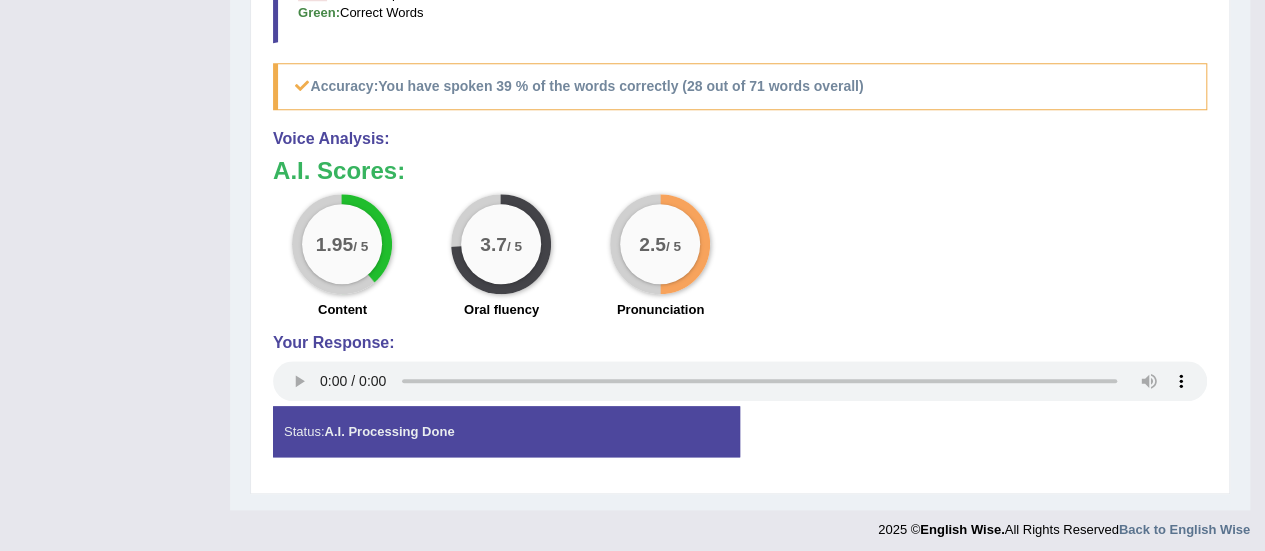 scroll, scrollTop: 906, scrollLeft: 0, axis: vertical 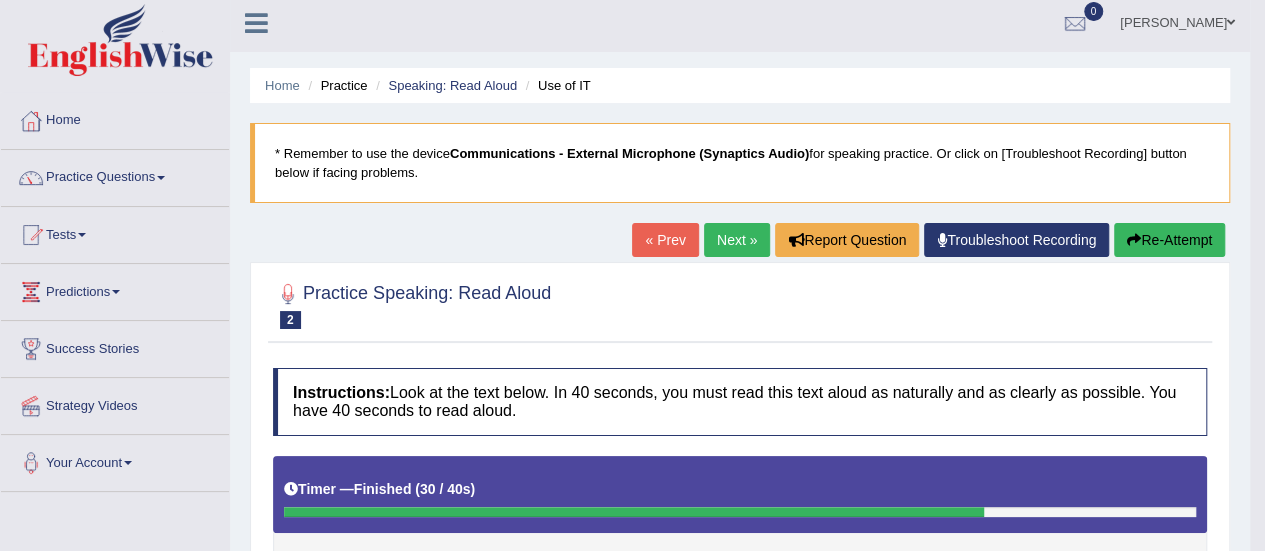 click on "Re-Attempt" at bounding box center (1169, 240) 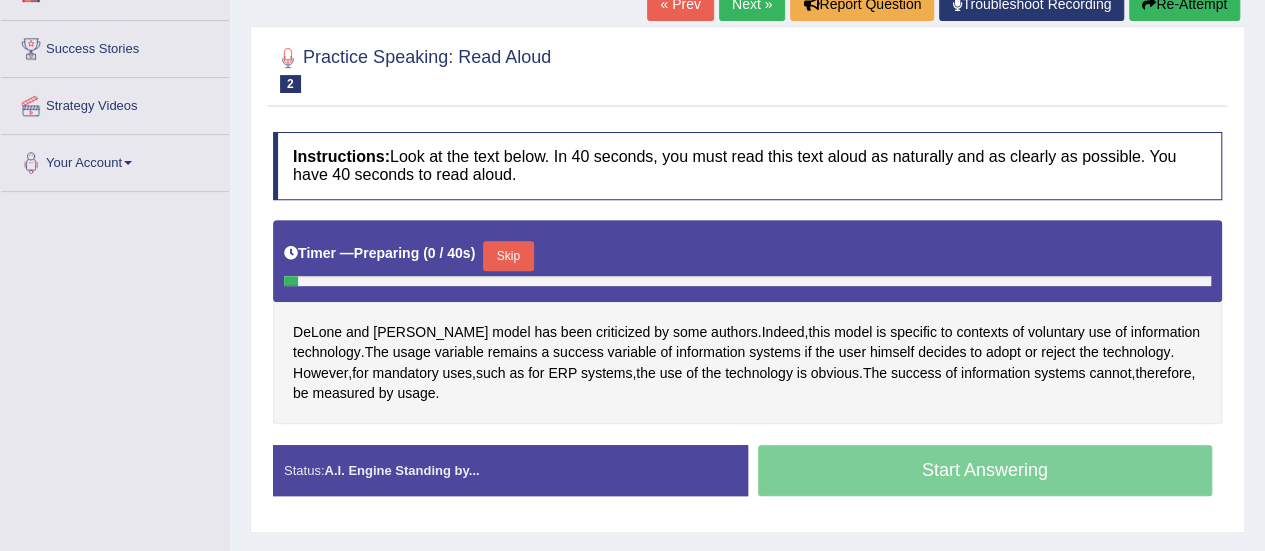 scroll, scrollTop: 306, scrollLeft: 0, axis: vertical 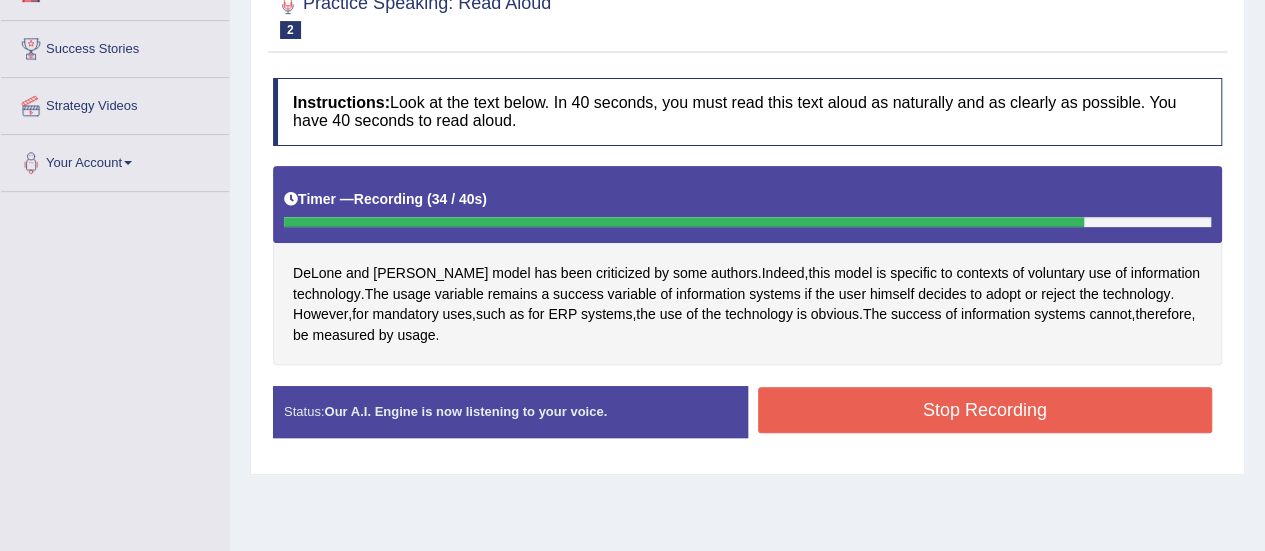 click on "Stop Recording" at bounding box center [985, 410] 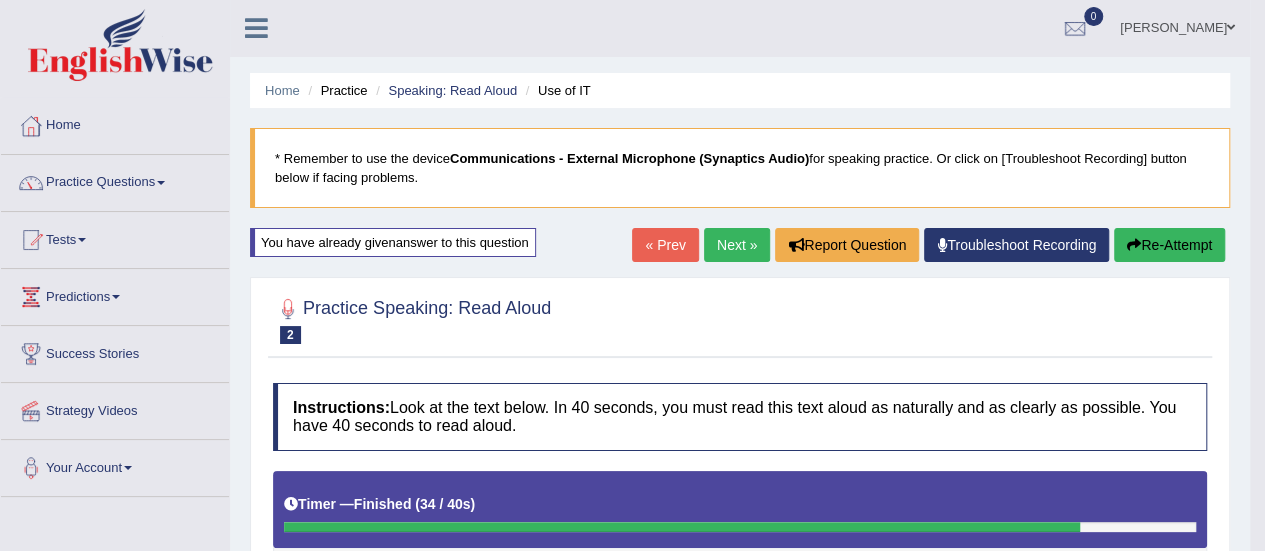 scroll, scrollTop: 0, scrollLeft: 0, axis: both 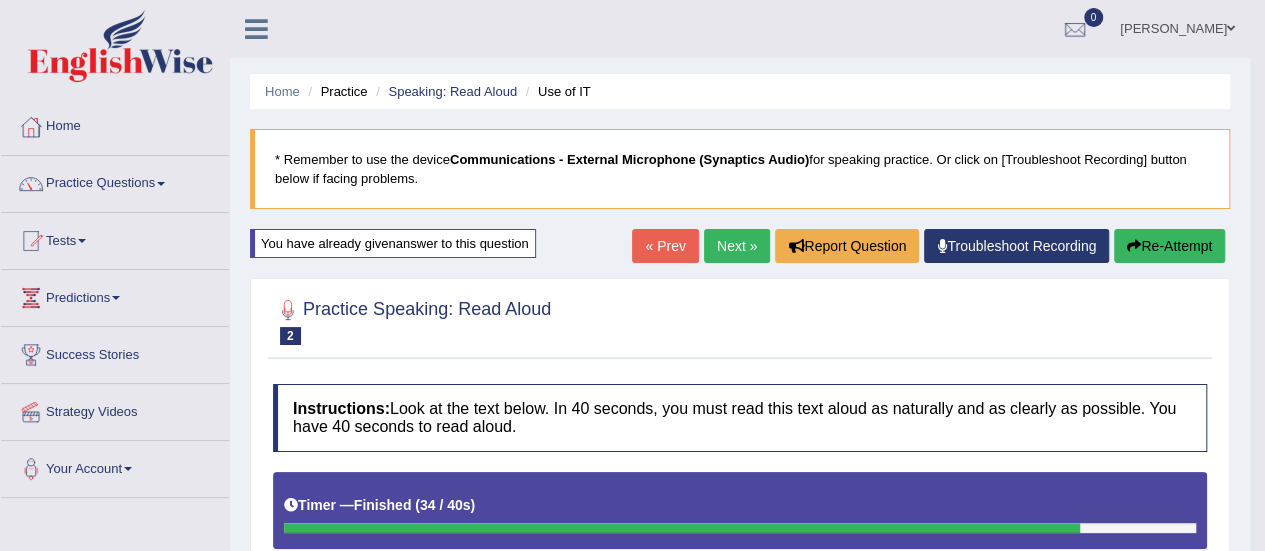click on "Next »" at bounding box center (737, 246) 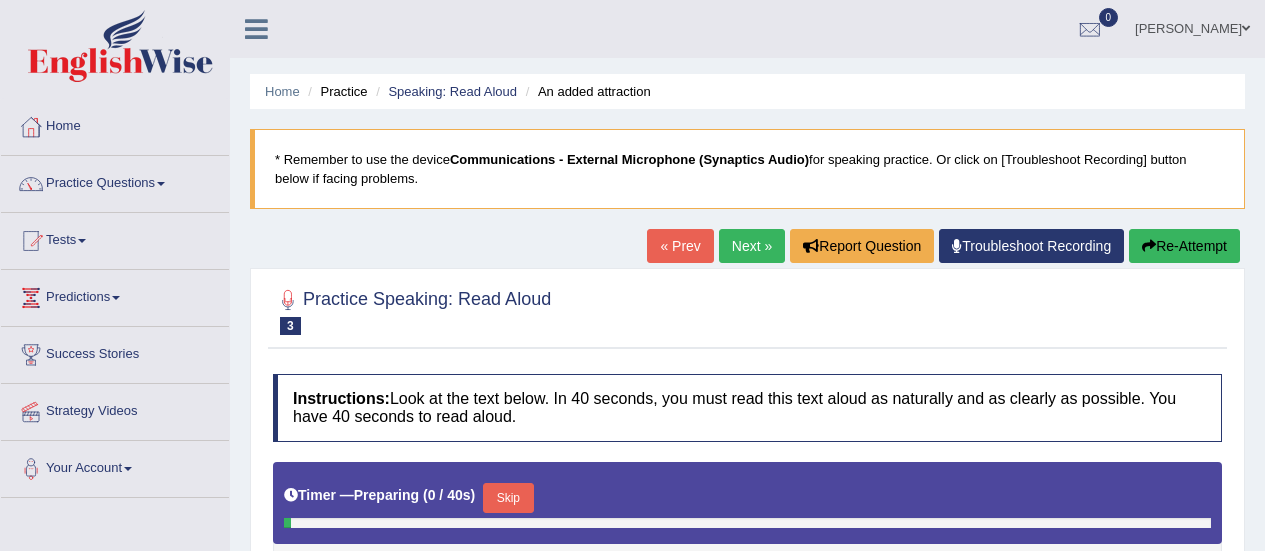 scroll, scrollTop: 0, scrollLeft: 0, axis: both 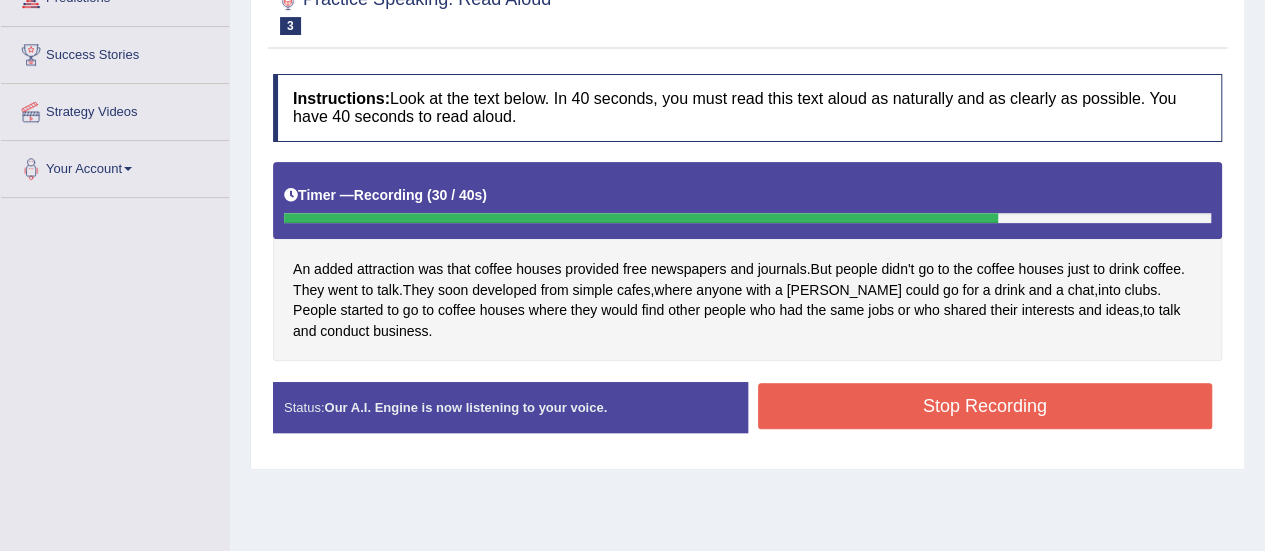 click on "Stop Recording" at bounding box center [985, 406] 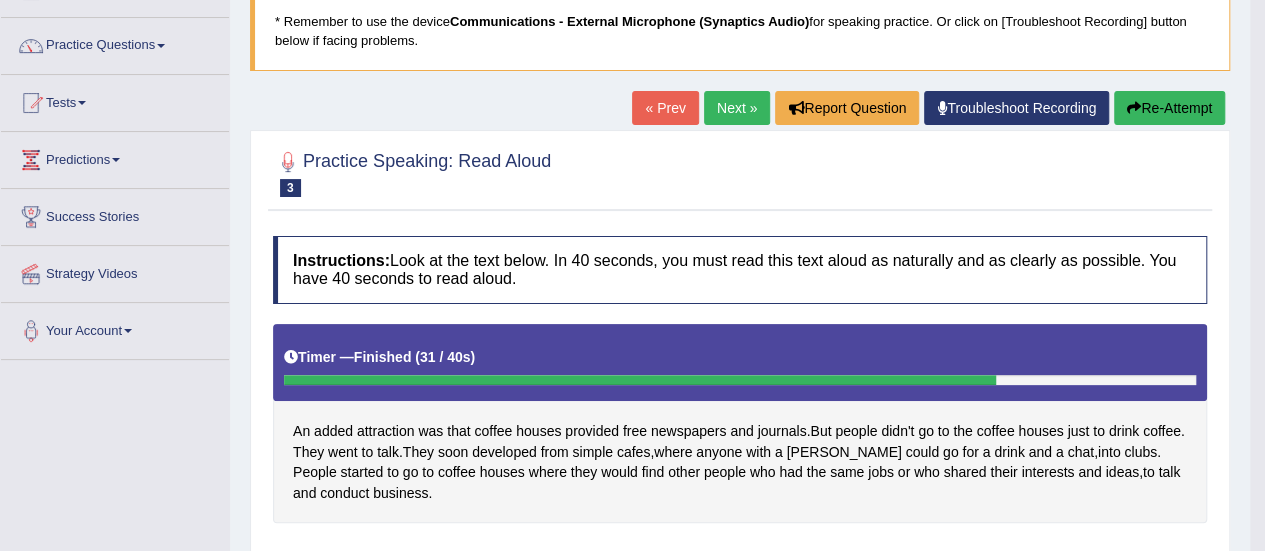 scroll, scrollTop: 0, scrollLeft: 0, axis: both 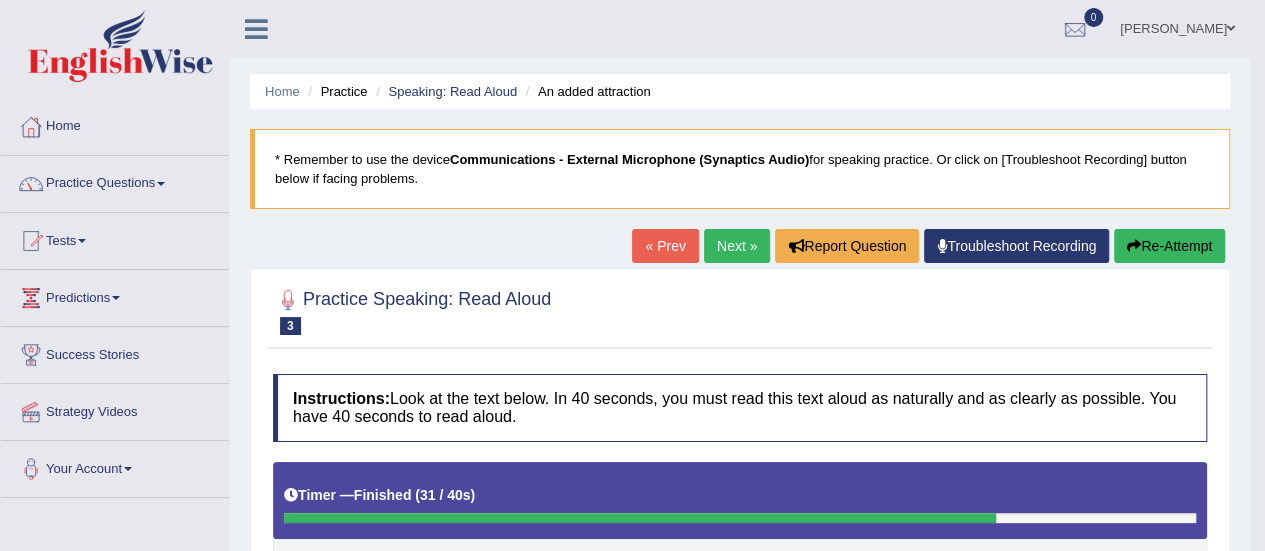 click on "Next »" at bounding box center [737, 246] 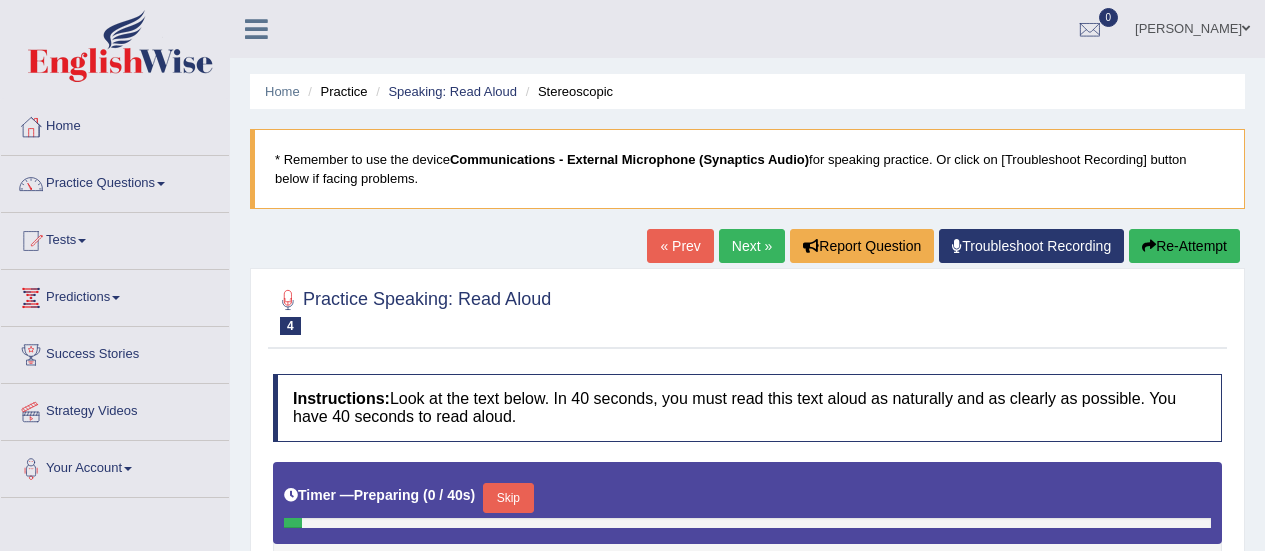 scroll, scrollTop: 0, scrollLeft: 0, axis: both 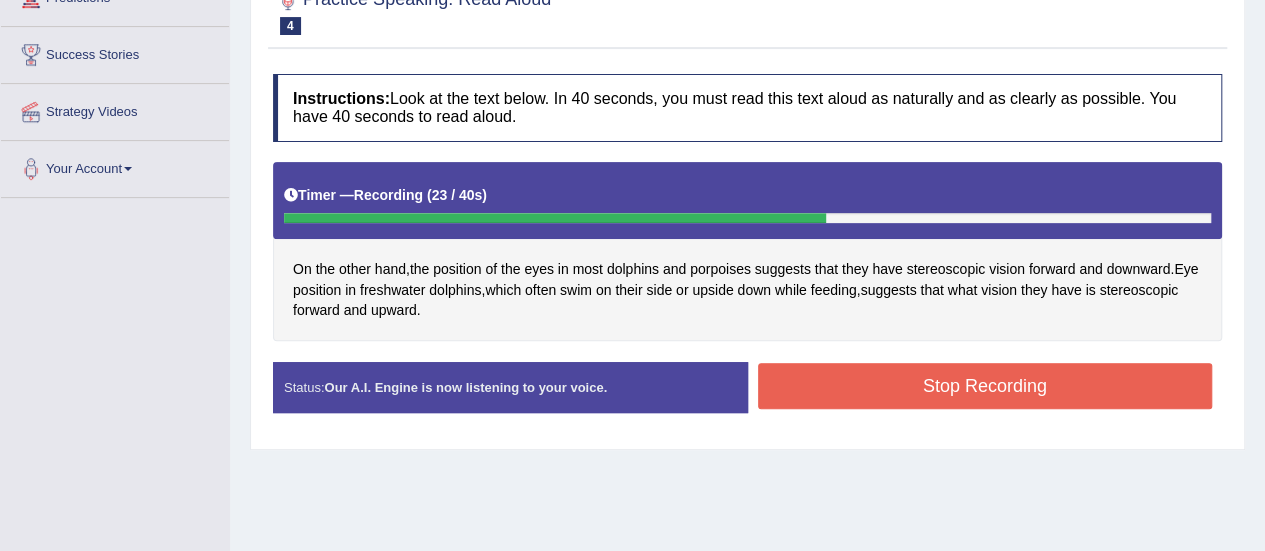 click on "Stop Recording" at bounding box center [985, 386] 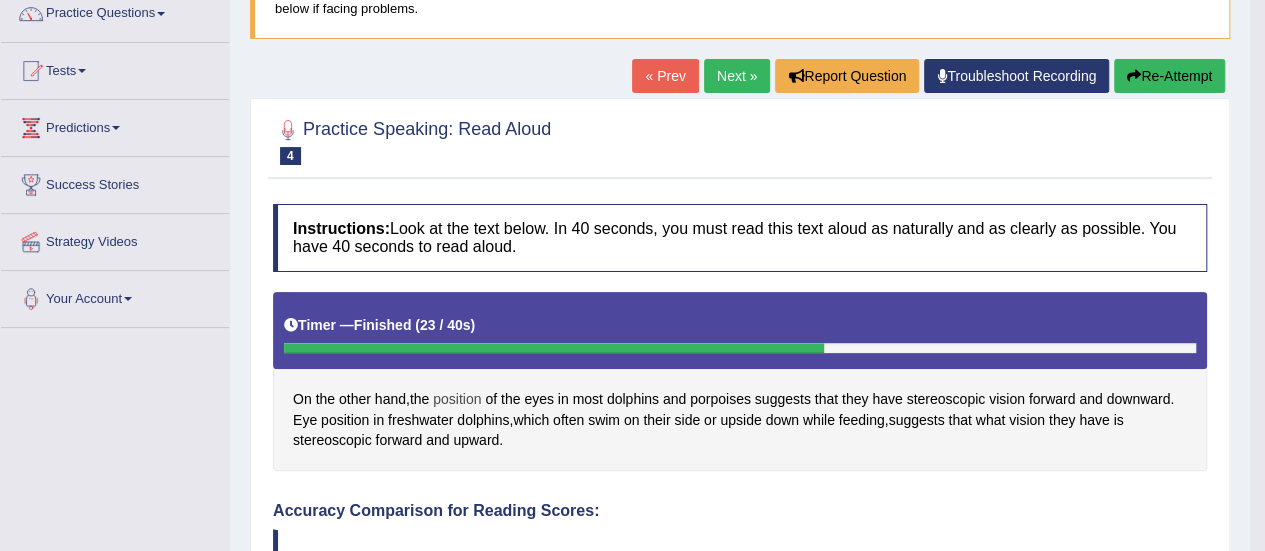 scroll, scrollTop: 100, scrollLeft: 0, axis: vertical 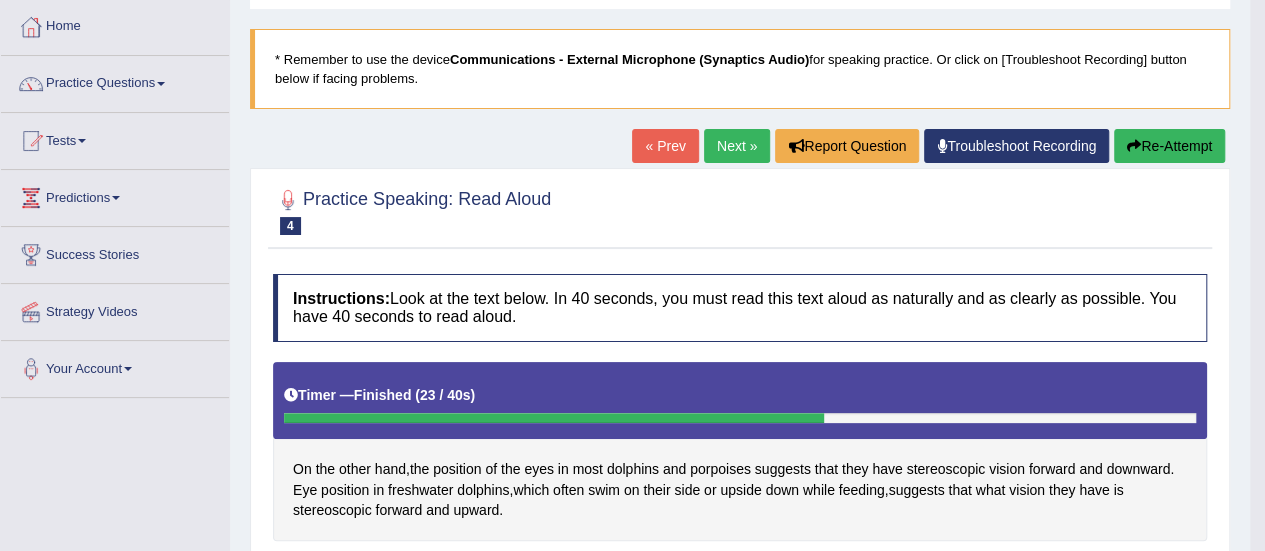 click on "Instructions:  Look at the text below. In 40 seconds, you must read this text aloud as naturally and as clearly as possible. You have 40 seconds to read aloud." at bounding box center [740, 307] 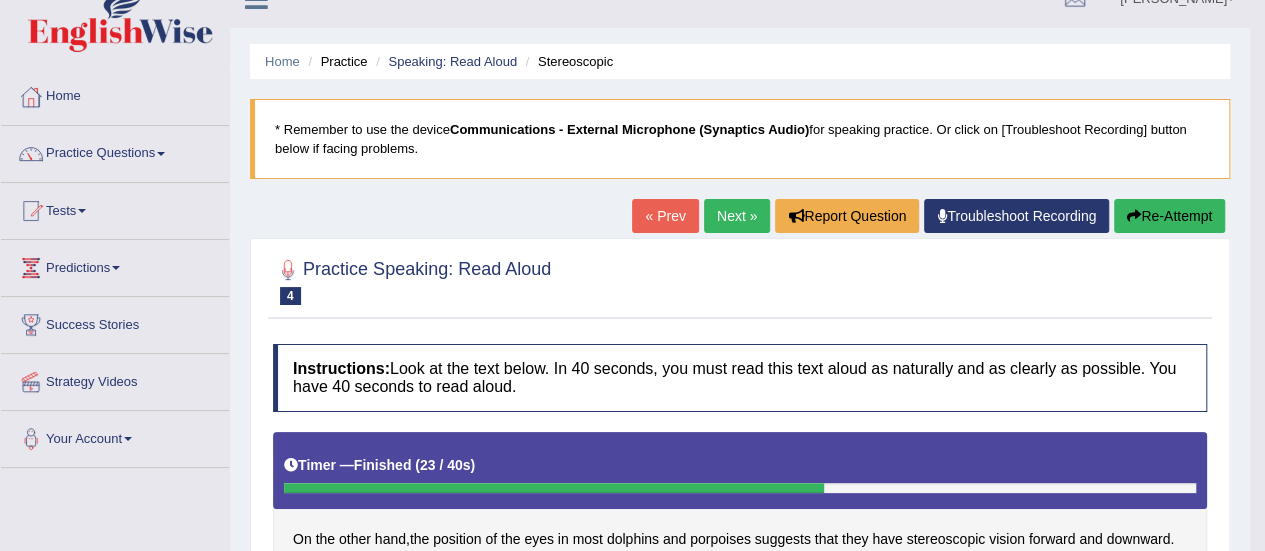 scroll, scrollTop: 0, scrollLeft: 0, axis: both 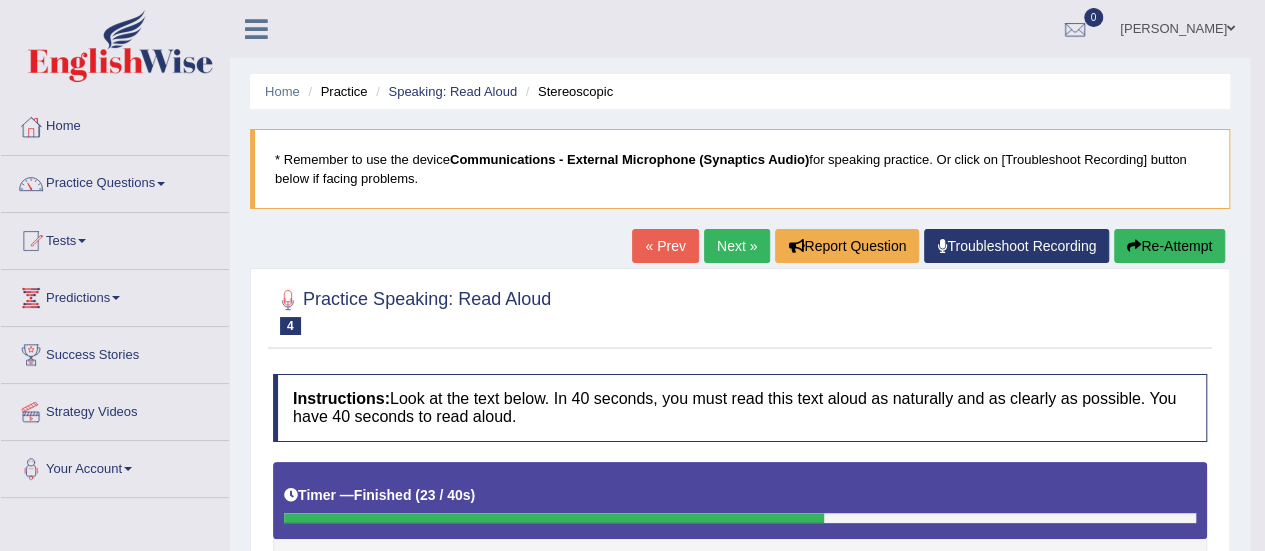 click on "Stereoscopic" at bounding box center (567, 91) 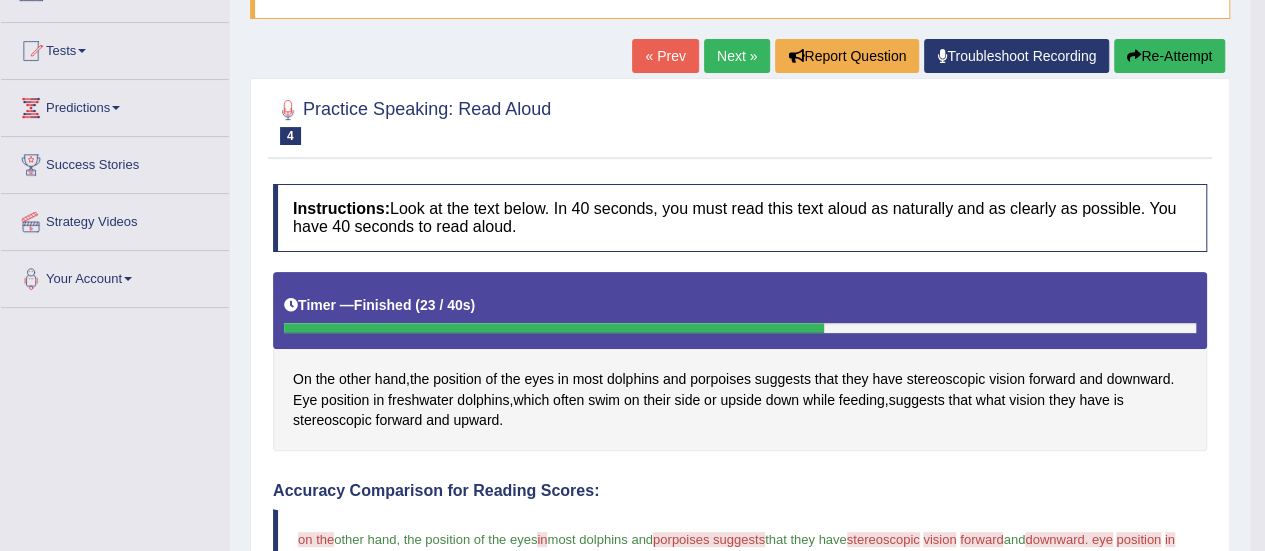 scroll, scrollTop: 186, scrollLeft: 0, axis: vertical 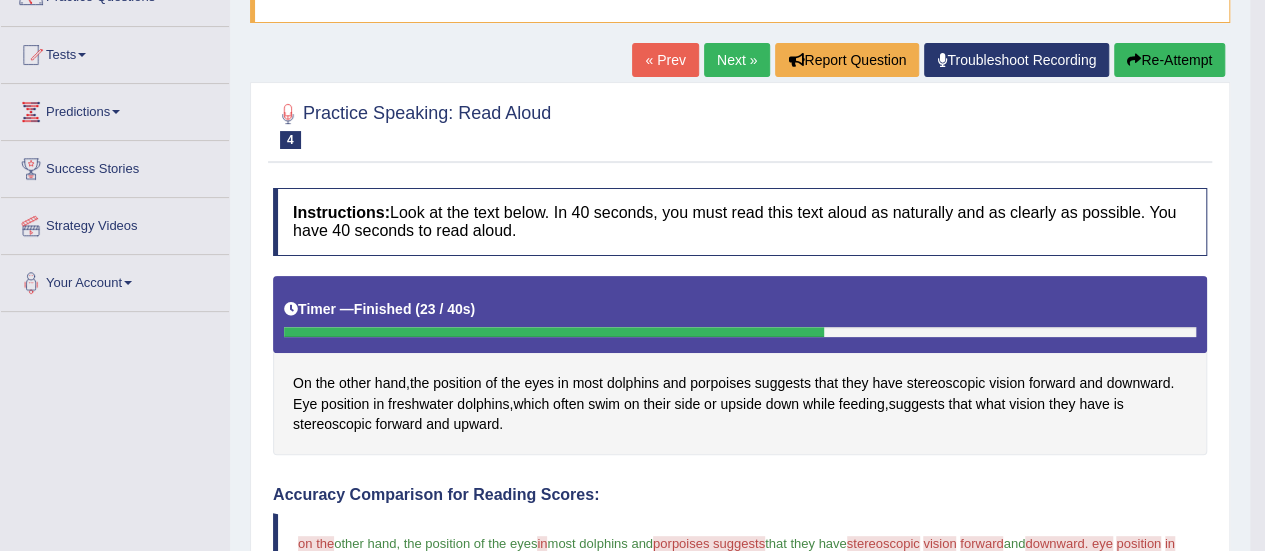 click on "Troubleshoot Recording" at bounding box center (1016, 60) 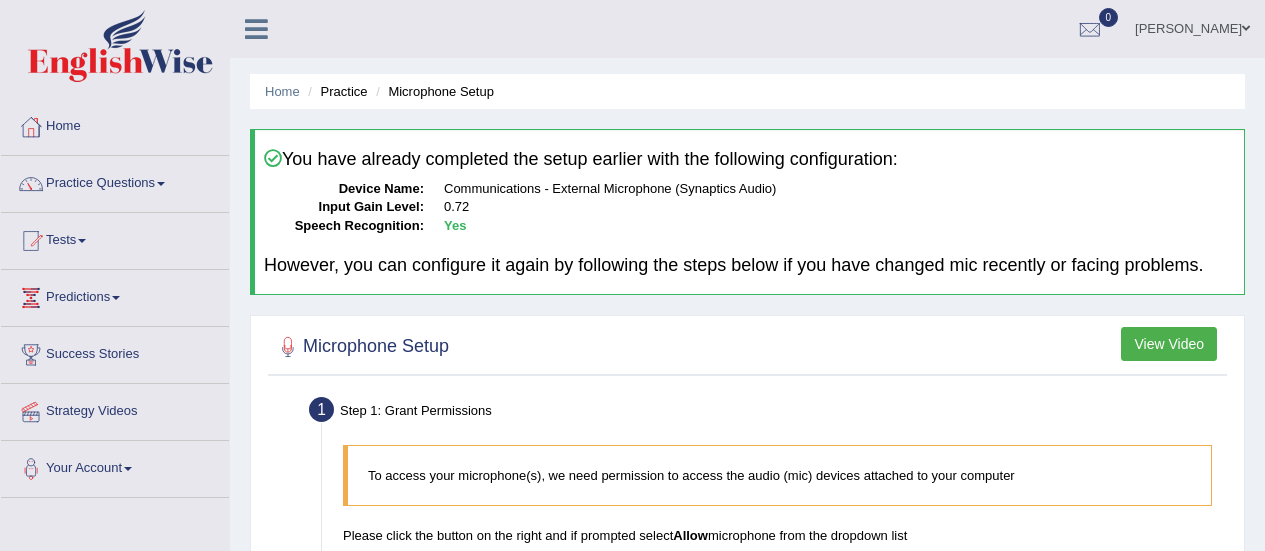scroll, scrollTop: 0, scrollLeft: 0, axis: both 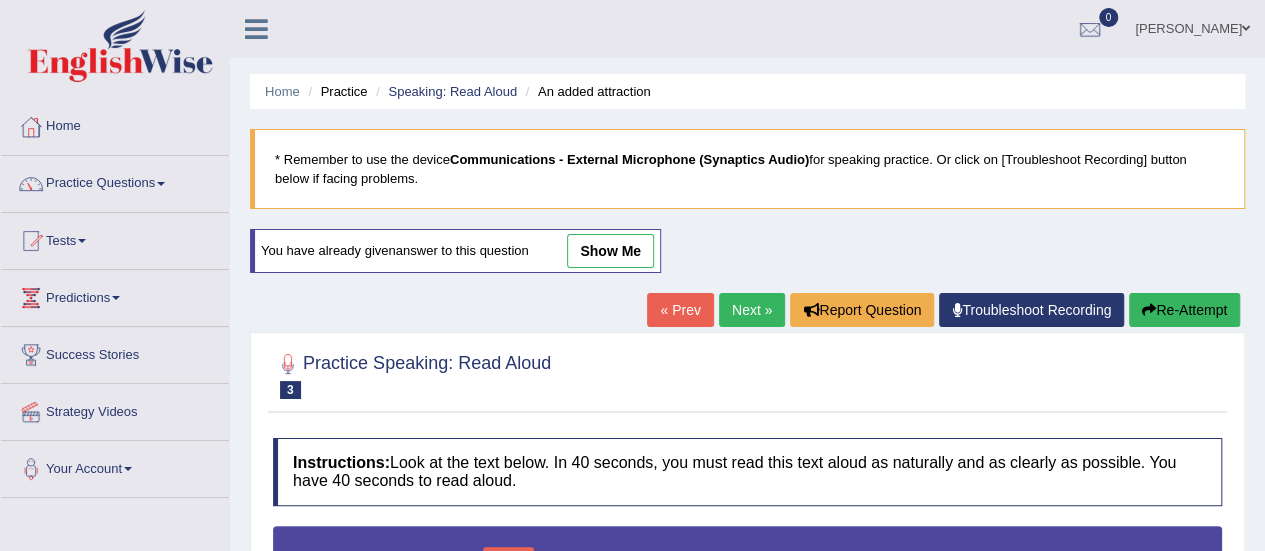 click on "show me" at bounding box center (610, 251) 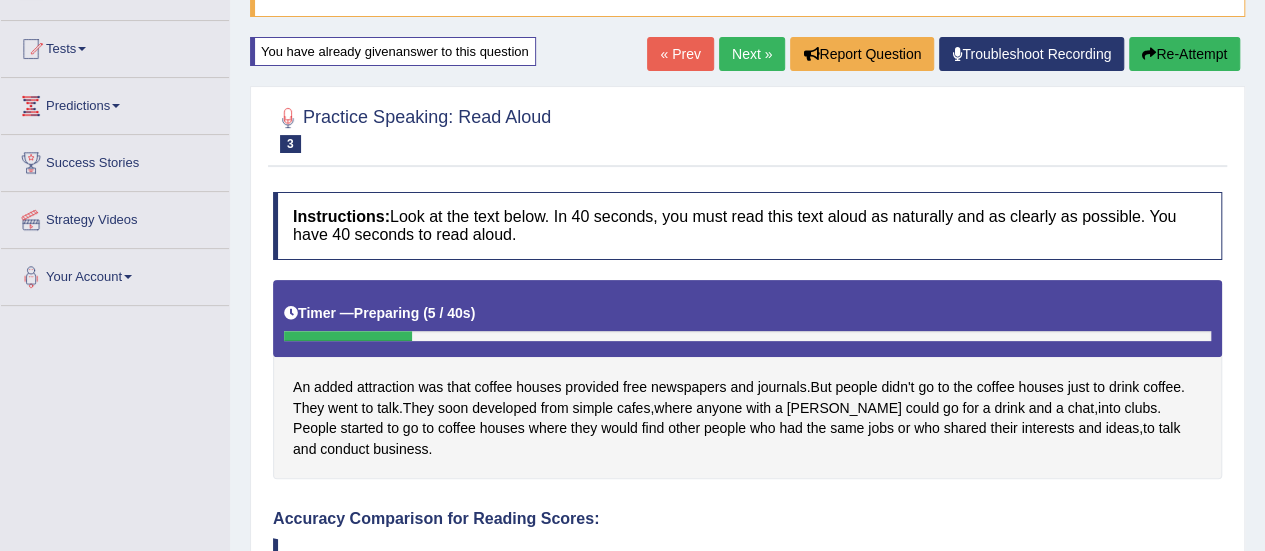 scroll, scrollTop: 300, scrollLeft: 0, axis: vertical 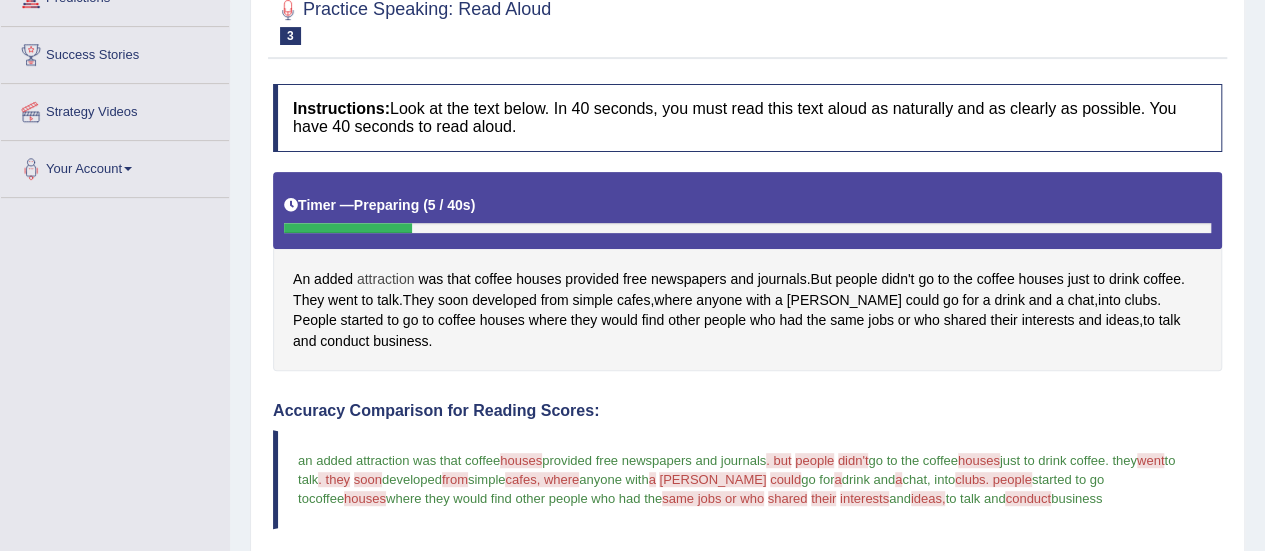 click on "attraction" at bounding box center [386, 279] 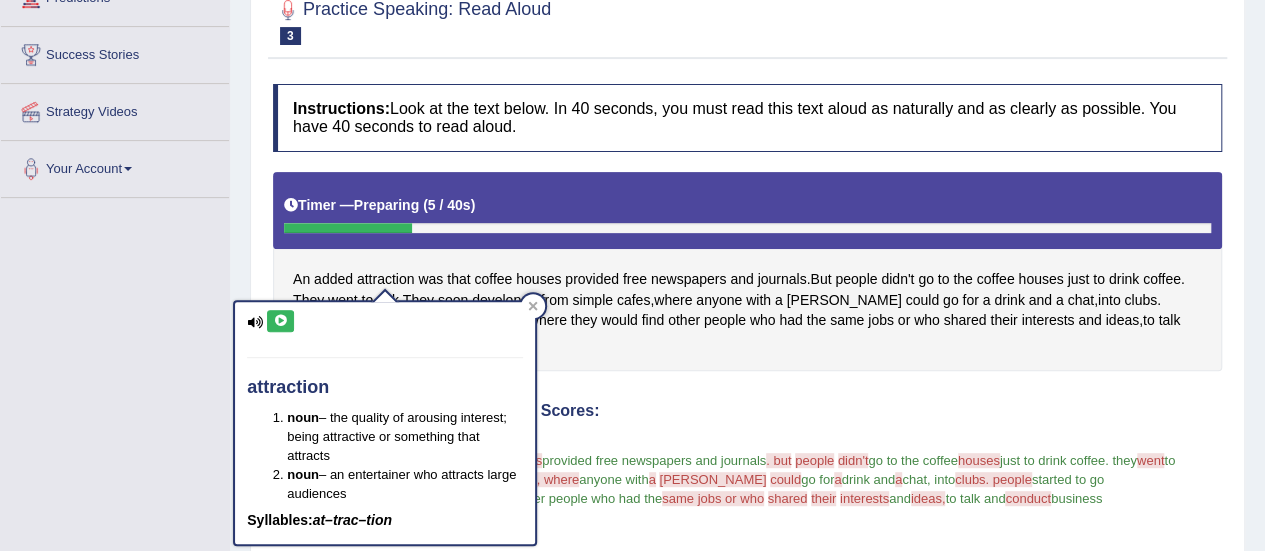 click at bounding box center (255, 322) 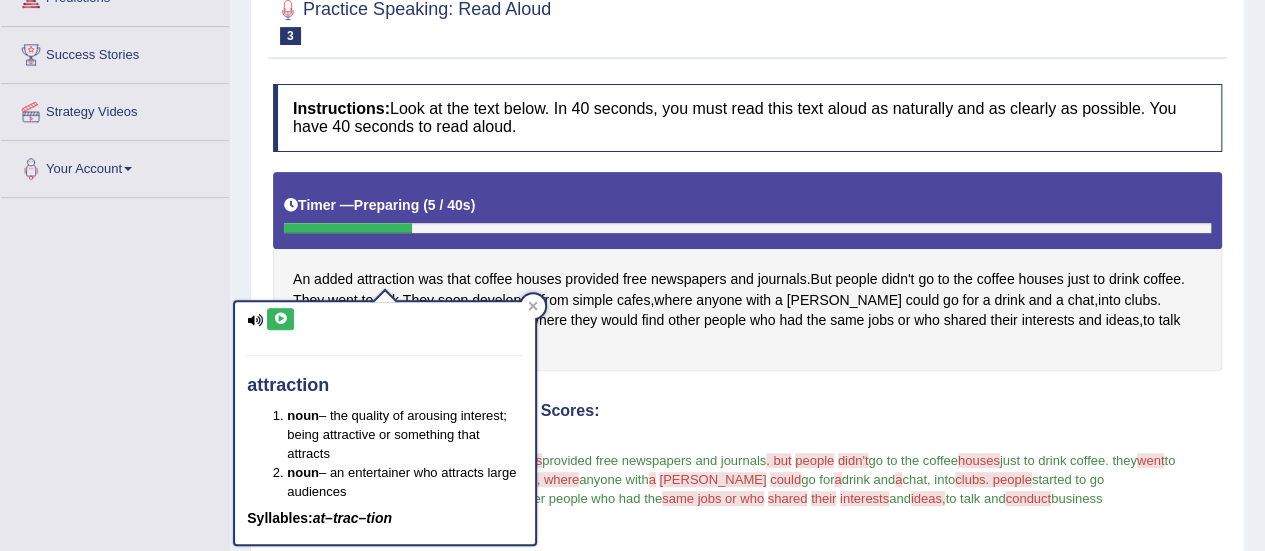 click on "Instructions:  Look at the text below. In 40 seconds, you must read this text aloud as naturally and as clearly as possible. You have 40 seconds to read aloud.
Timer —  Preparing   ( 5 / 40s ) An   added   attraction   was   that   coffee   houses   provided   free   newspapers   and   journals .  But   people   didn't   go   to   the   coffee   houses   just   to   drink   coffee .  They   went   to   talk .  They   soon   developed   from   simple   cafes ,  where   anyone   with   a   penny   could   go   for   a   drink   and   a   chat ,  into   clubs .  People   started   to   go   to   coffee   houses   where   they   would   find   other   people   who   had   the   same   jobs   or   who   shared   their   interests   and   ideas ,  to   talk   and   conduct   business . Created with Highcharts 7.1.2 Too low Too high Time Pitch meter: 0 10 20 30 40 Created with Highcharts 7.1.2 Great Too slow Too fast Time Speech pace meter: 0 10 20 30 40 Accuracy Comparison for Reading Scores: house" at bounding box center (747, 585) 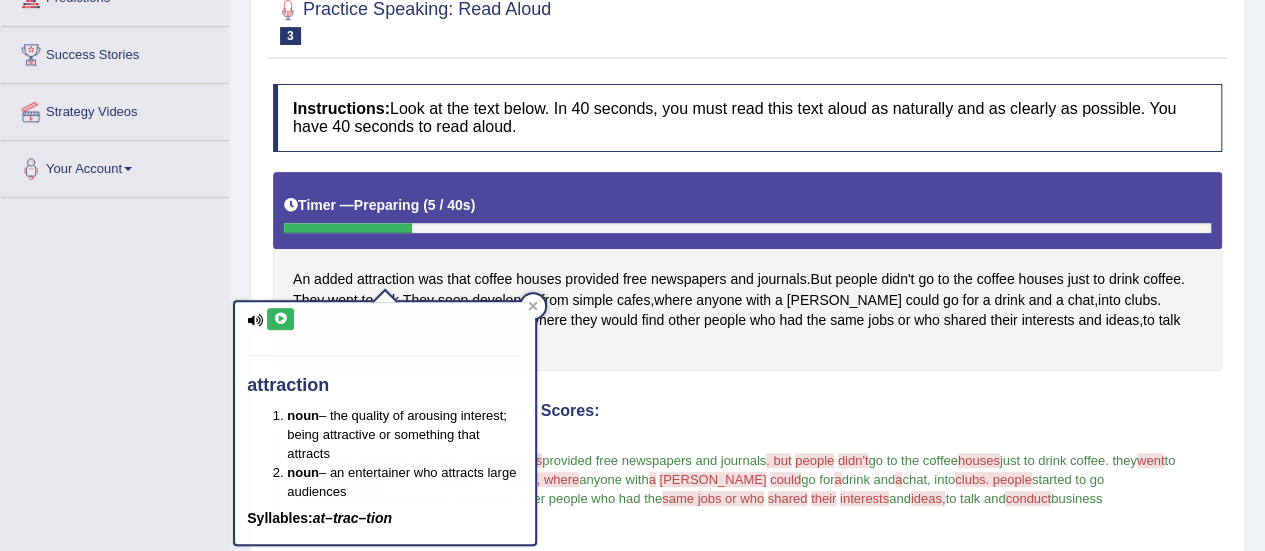 click on "Instructions:  Look at the text below. In 40 seconds, you must read this text aloud as naturally and as clearly as possible. You have 40 seconds to read aloud.
Timer —  Preparing   ( 5 / 40s ) An   added   attraction   was   that   coffee   houses   provided   free   newspapers   and   journals .  But   people   didn't   go   to   the   coffee   houses   just   to   drink   coffee .  They   went   to   talk .  They   soon   developed   from   simple   cafes ,  where   anyone   with   a   penny   could   go   for   a   drink   and   a   chat ,  into   clubs .  People   started   to   go   to   coffee   houses   where   they   would   find   other   people   who   had   the   same   jobs   or   who   shared   their   interests   and   ideas ,  to   talk   and   conduct   business . Created with Highcharts 7.1.2 Too low Too high Time Pitch meter: 0 10 20 30 40 Created with Highcharts 7.1.2 Great Too slow Too fast Time Speech pace meter: 0 10 20 30 40 Accuracy Comparison for Reading Scores: house" at bounding box center [747, 585] 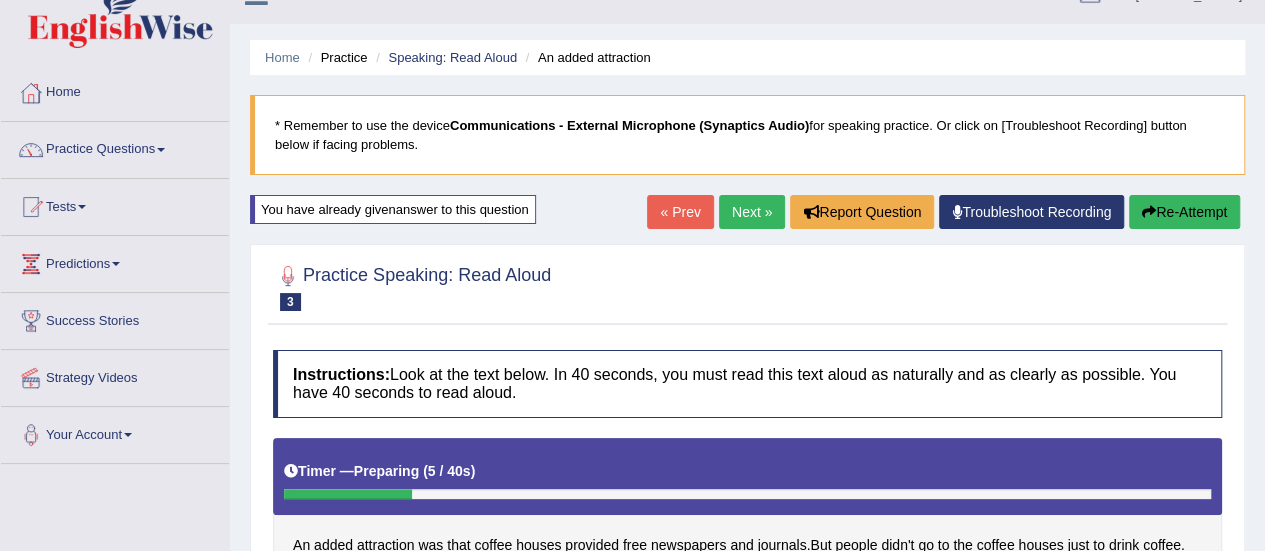 scroll, scrollTop: 16, scrollLeft: 0, axis: vertical 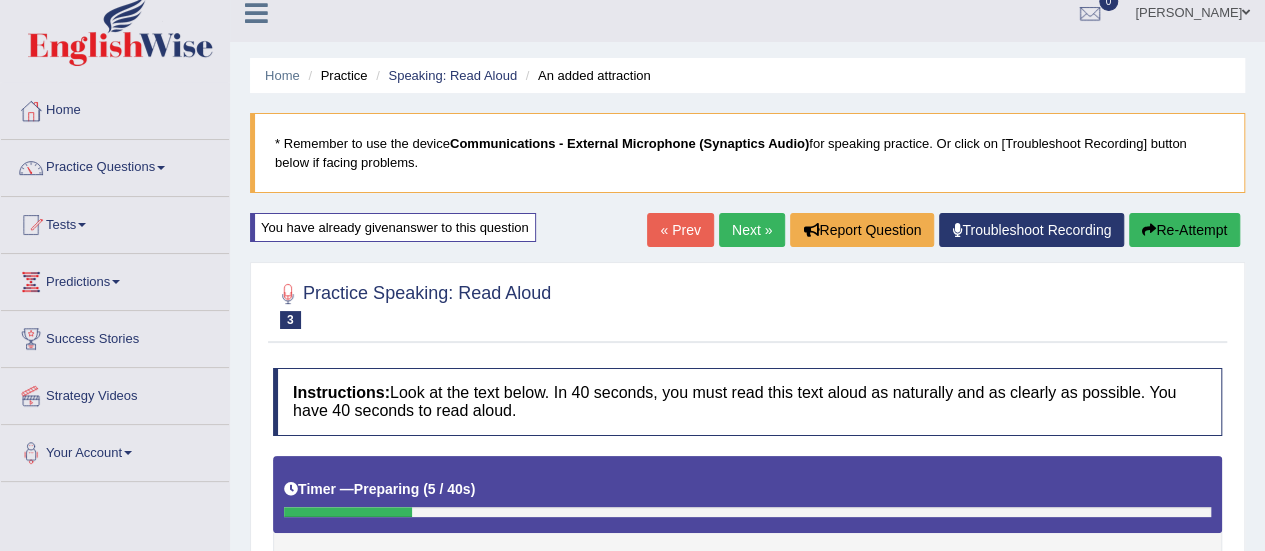 click on "Next »" at bounding box center [752, 230] 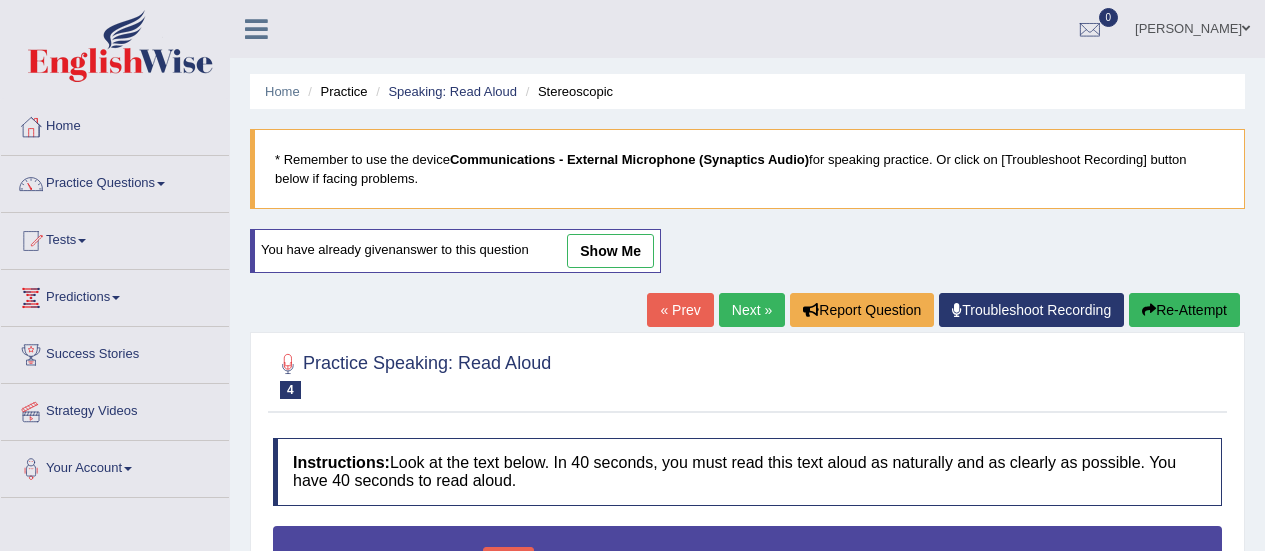 scroll, scrollTop: 0, scrollLeft: 0, axis: both 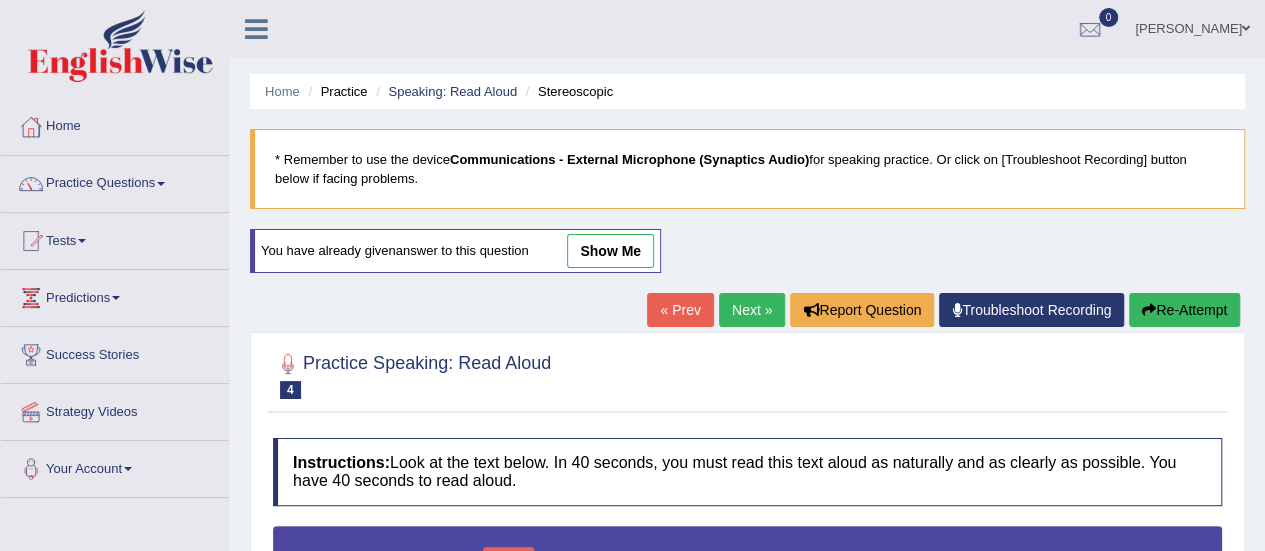 click on "show me" at bounding box center (610, 251) 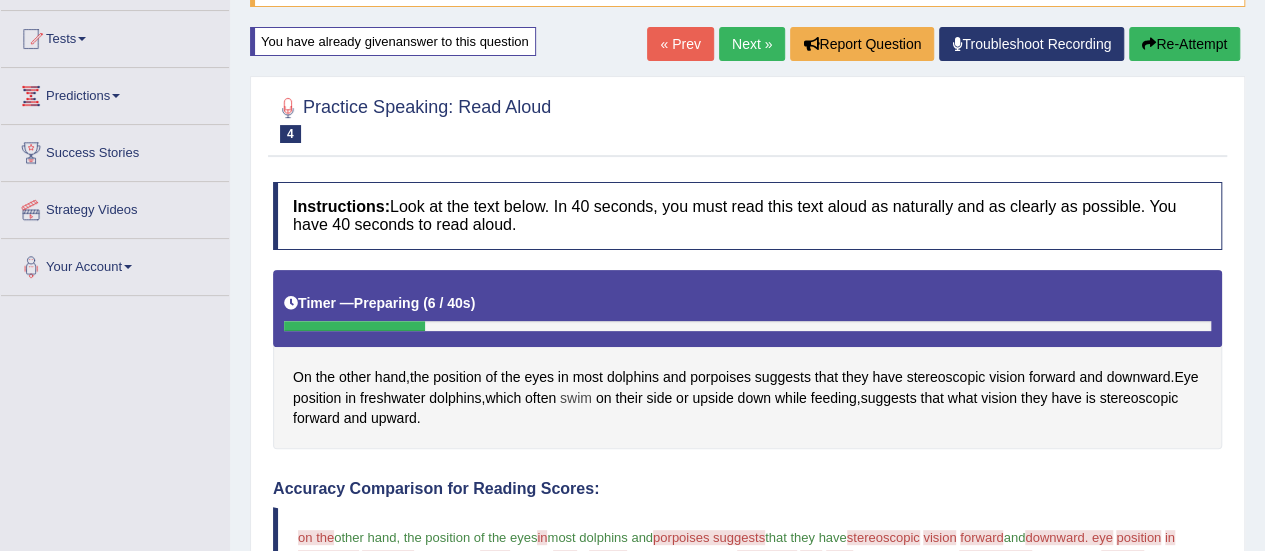 scroll, scrollTop: 200, scrollLeft: 0, axis: vertical 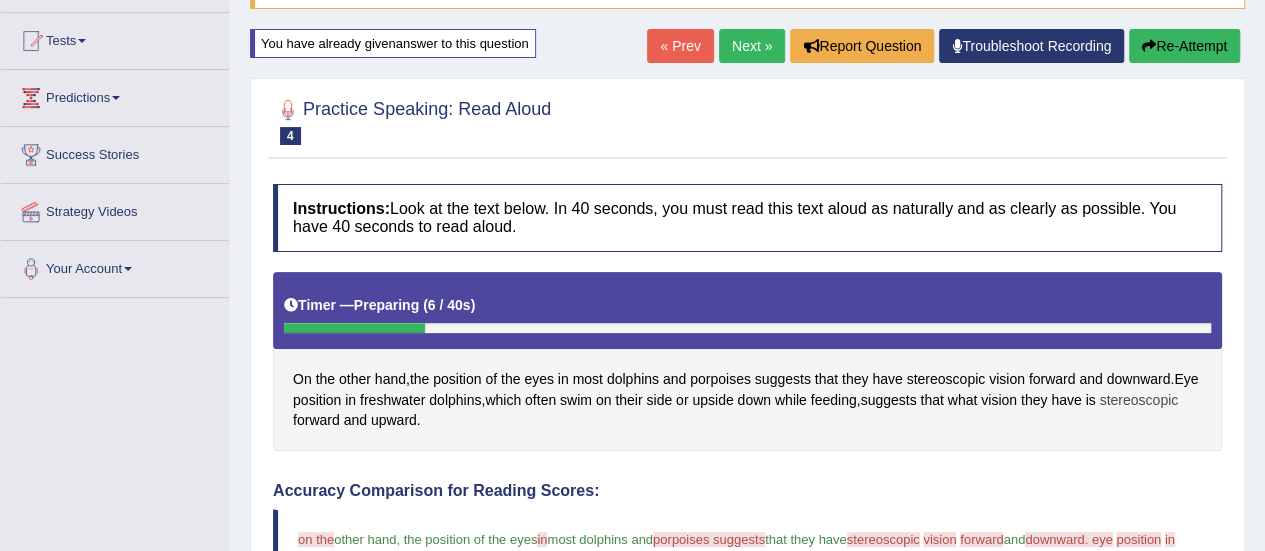 click on "stereoscopic" at bounding box center (1138, 400) 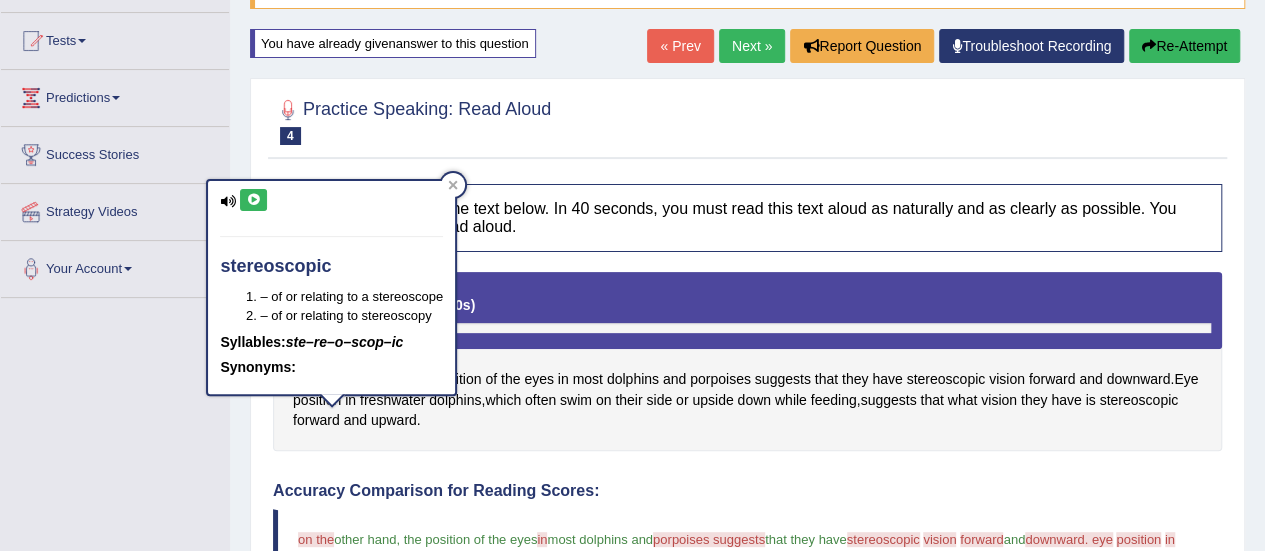 click at bounding box center (253, 200) 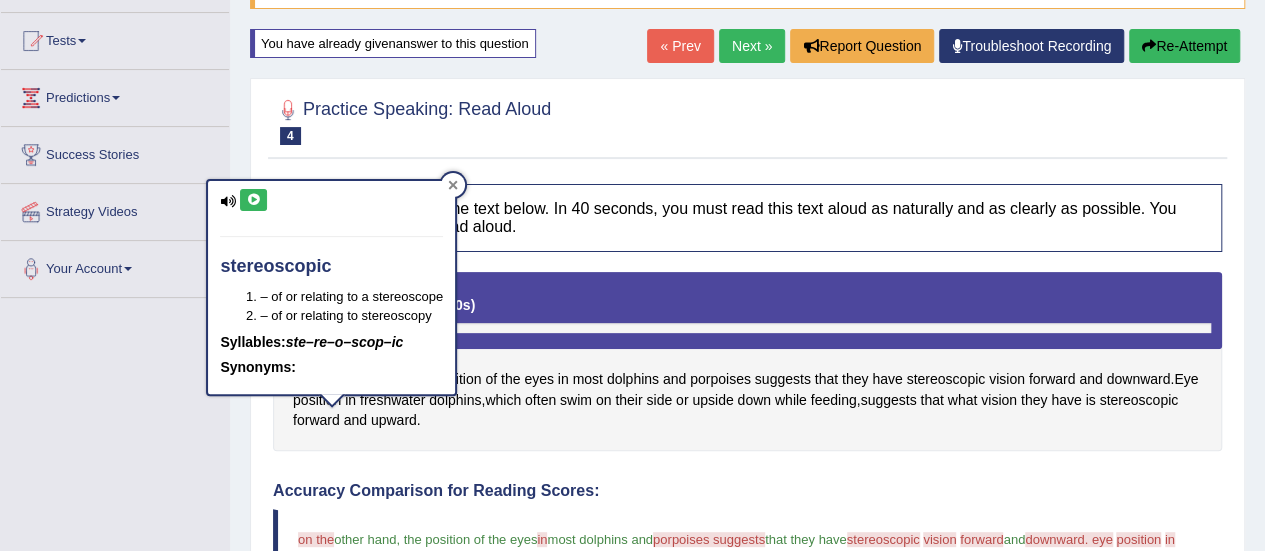 click 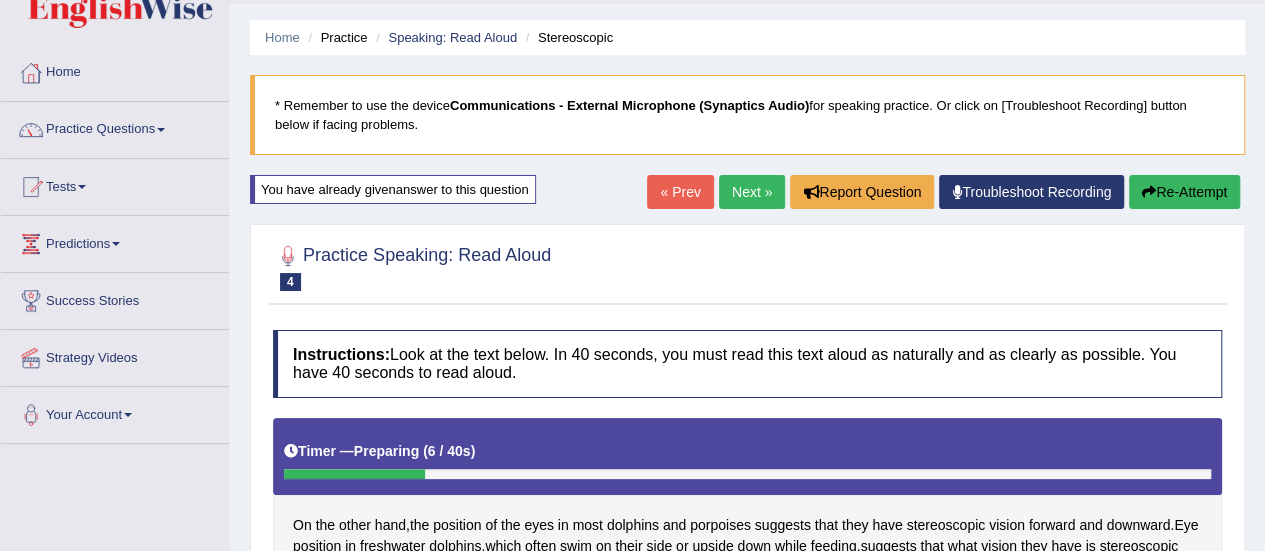 scroll, scrollTop: 0, scrollLeft: 0, axis: both 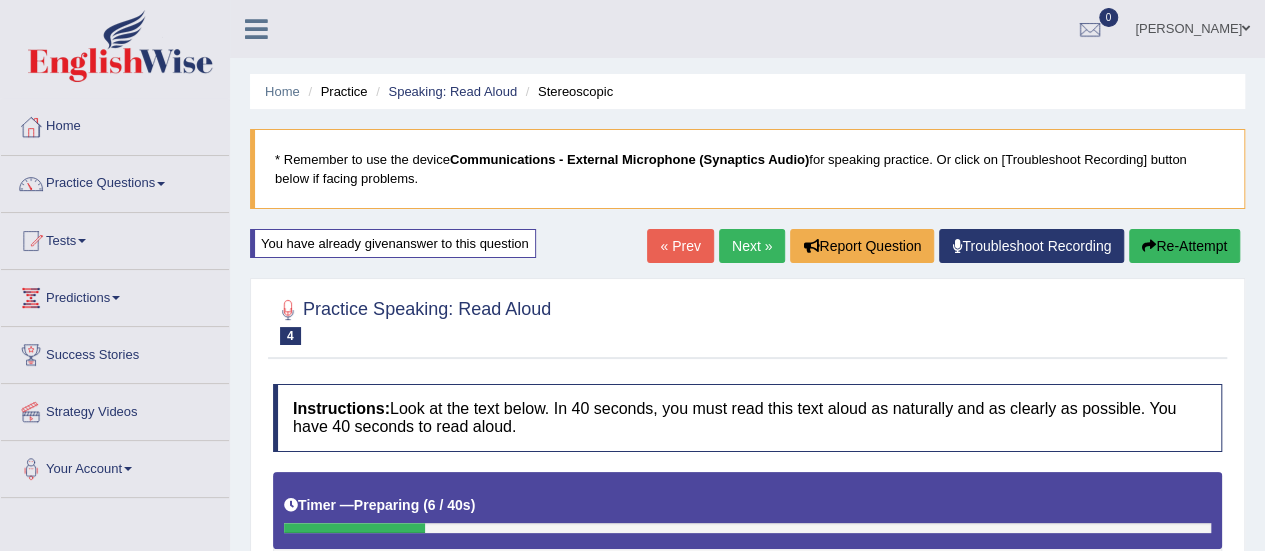 click on "Next »" at bounding box center (752, 246) 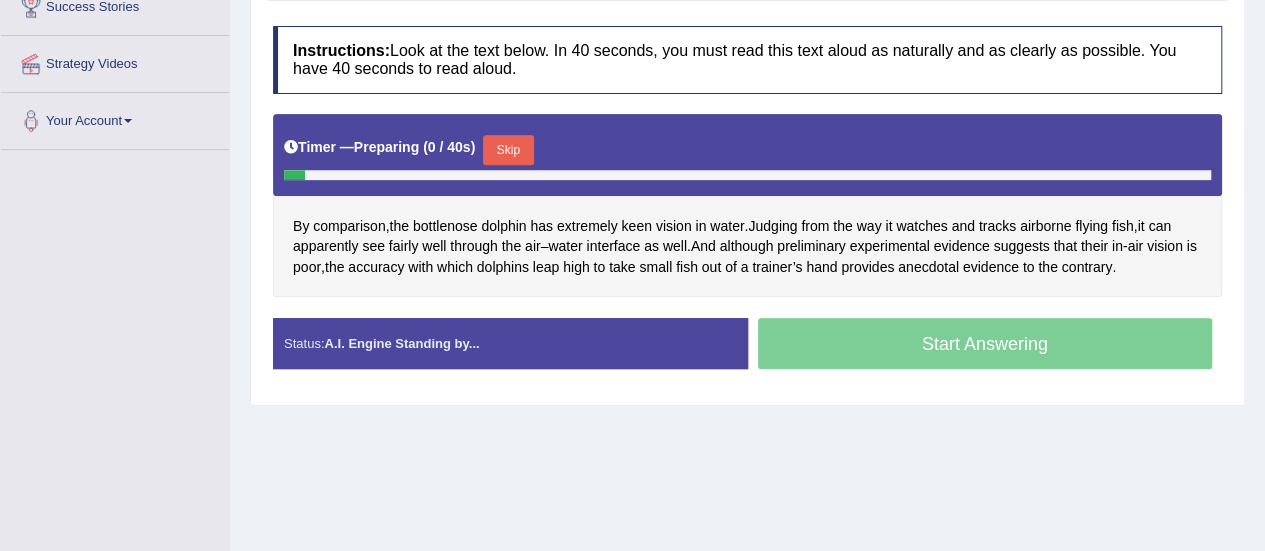 scroll, scrollTop: 348, scrollLeft: 0, axis: vertical 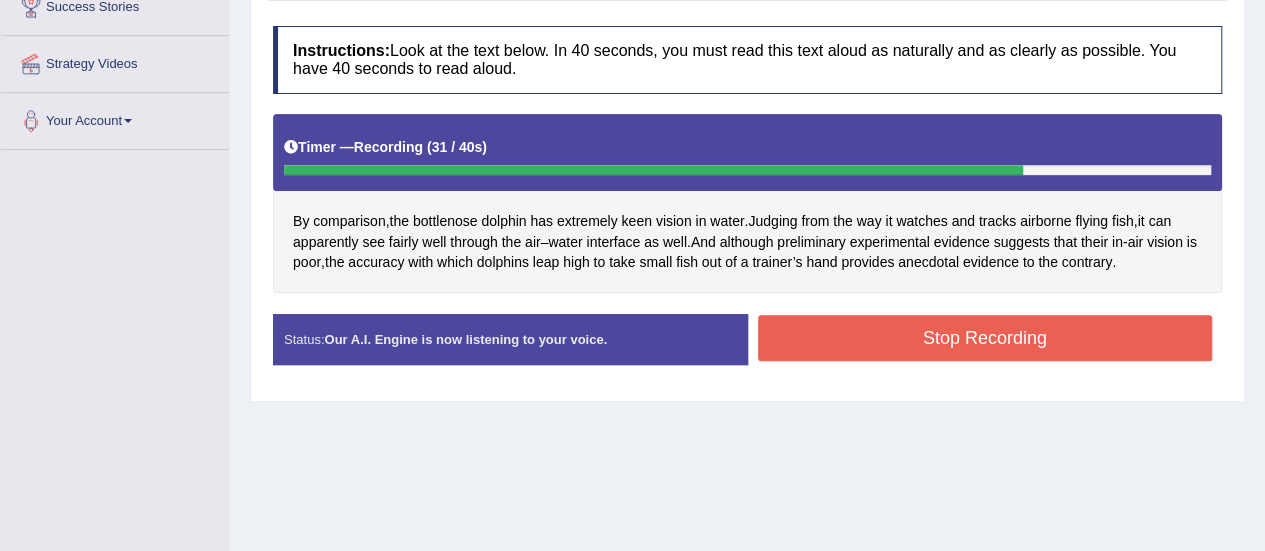 click on "Stop Recording" at bounding box center (985, 338) 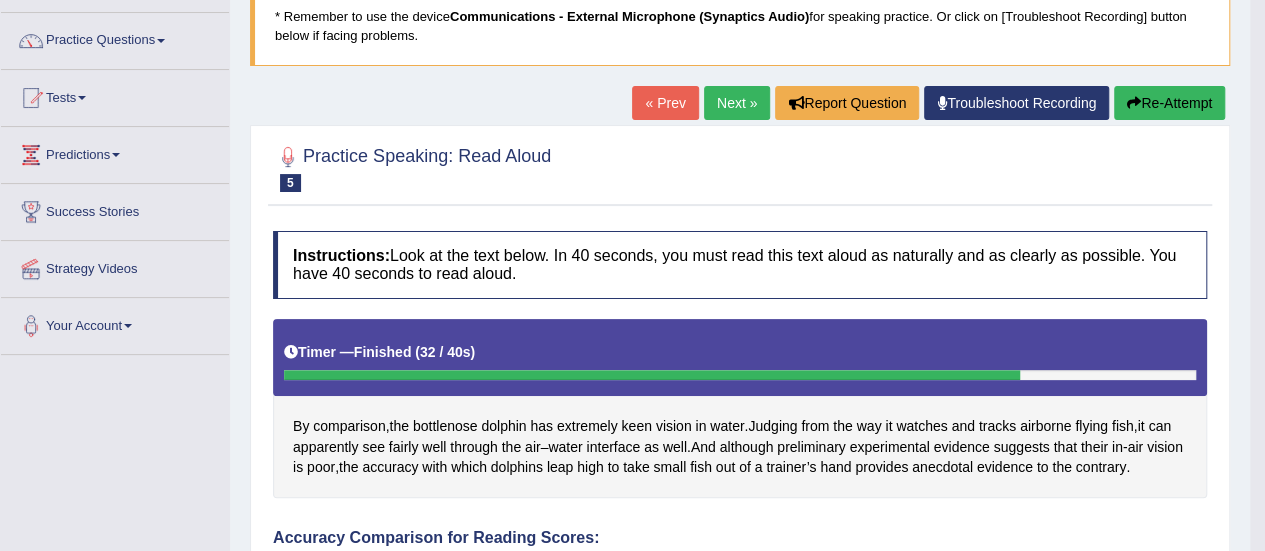 scroll, scrollTop: 0, scrollLeft: 0, axis: both 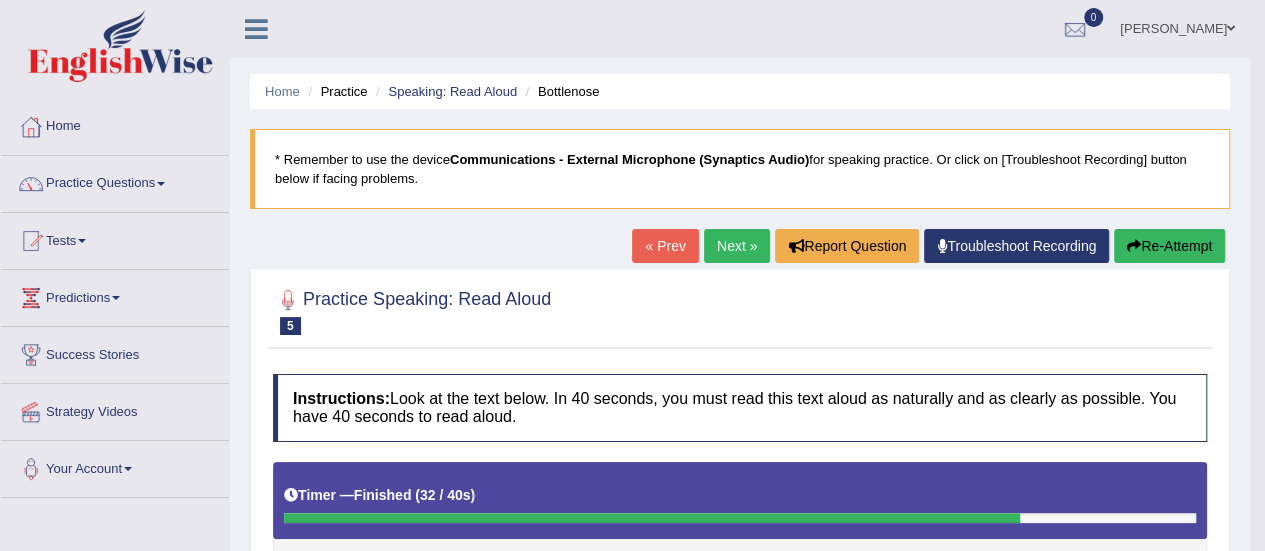 click on "Next »" at bounding box center (737, 246) 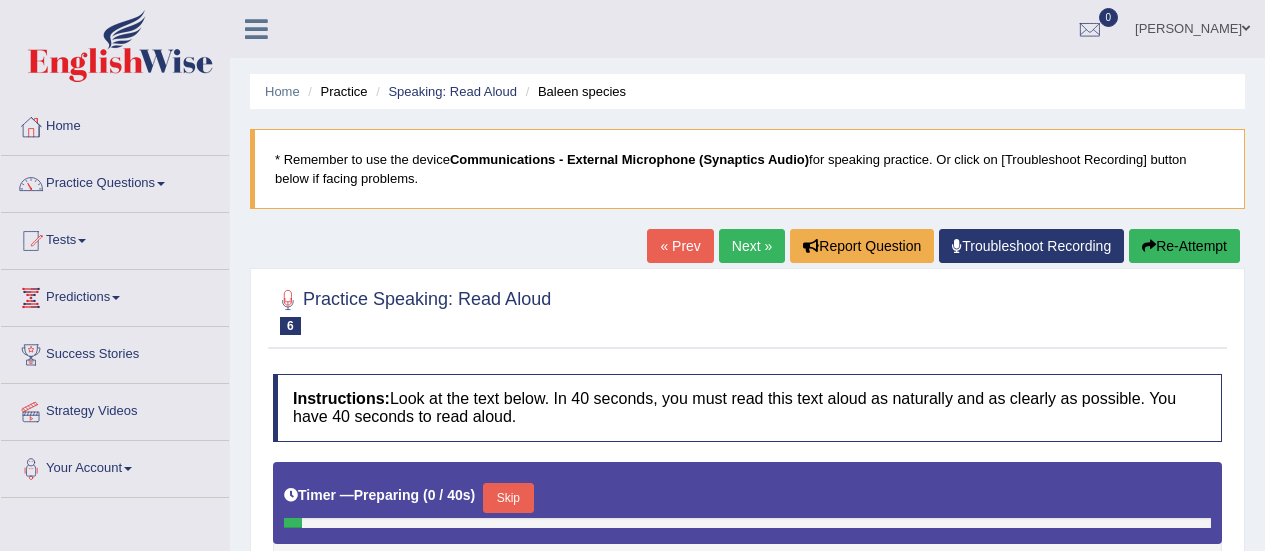 scroll, scrollTop: 0, scrollLeft: 0, axis: both 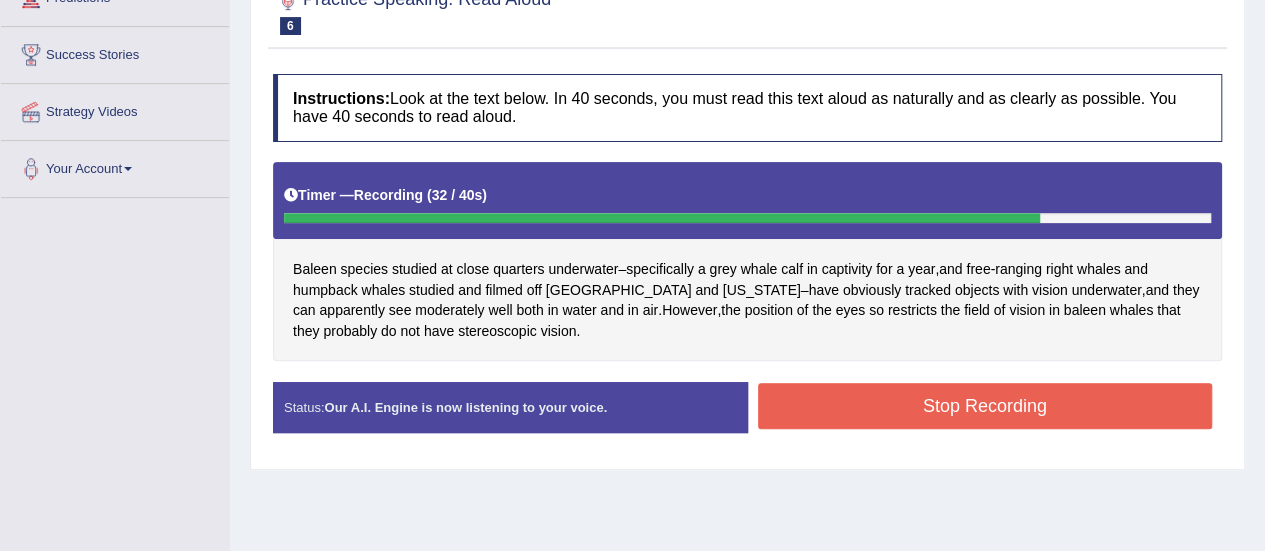 click on "Stop Recording" at bounding box center (985, 406) 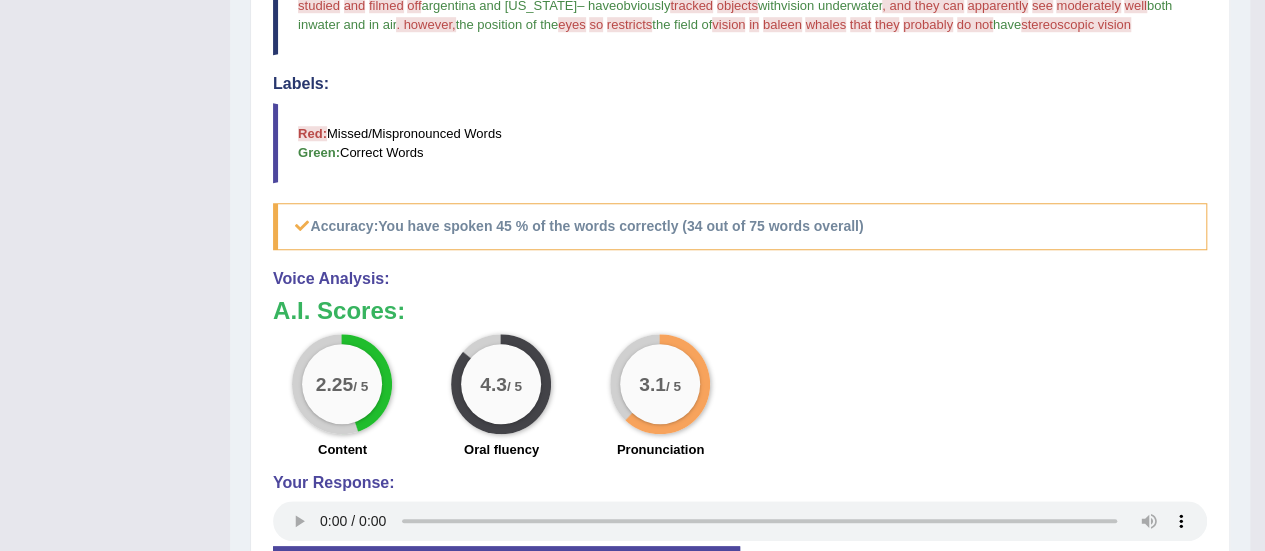 scroll, scrollTop: 800, scrollLeft: 0, axis: vertical 